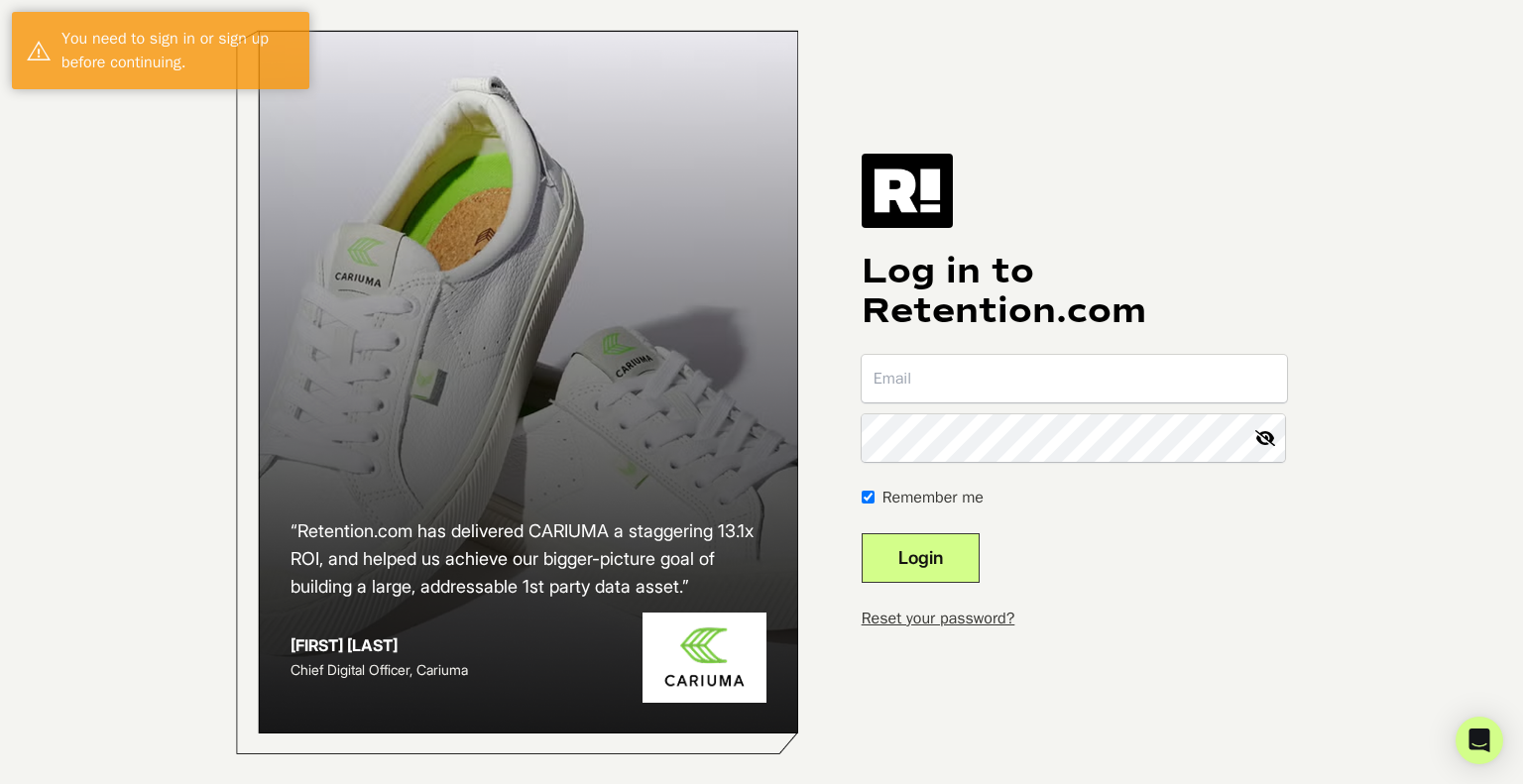 scroll, scrollTop: 0, scrollLeft: 0, axis: both 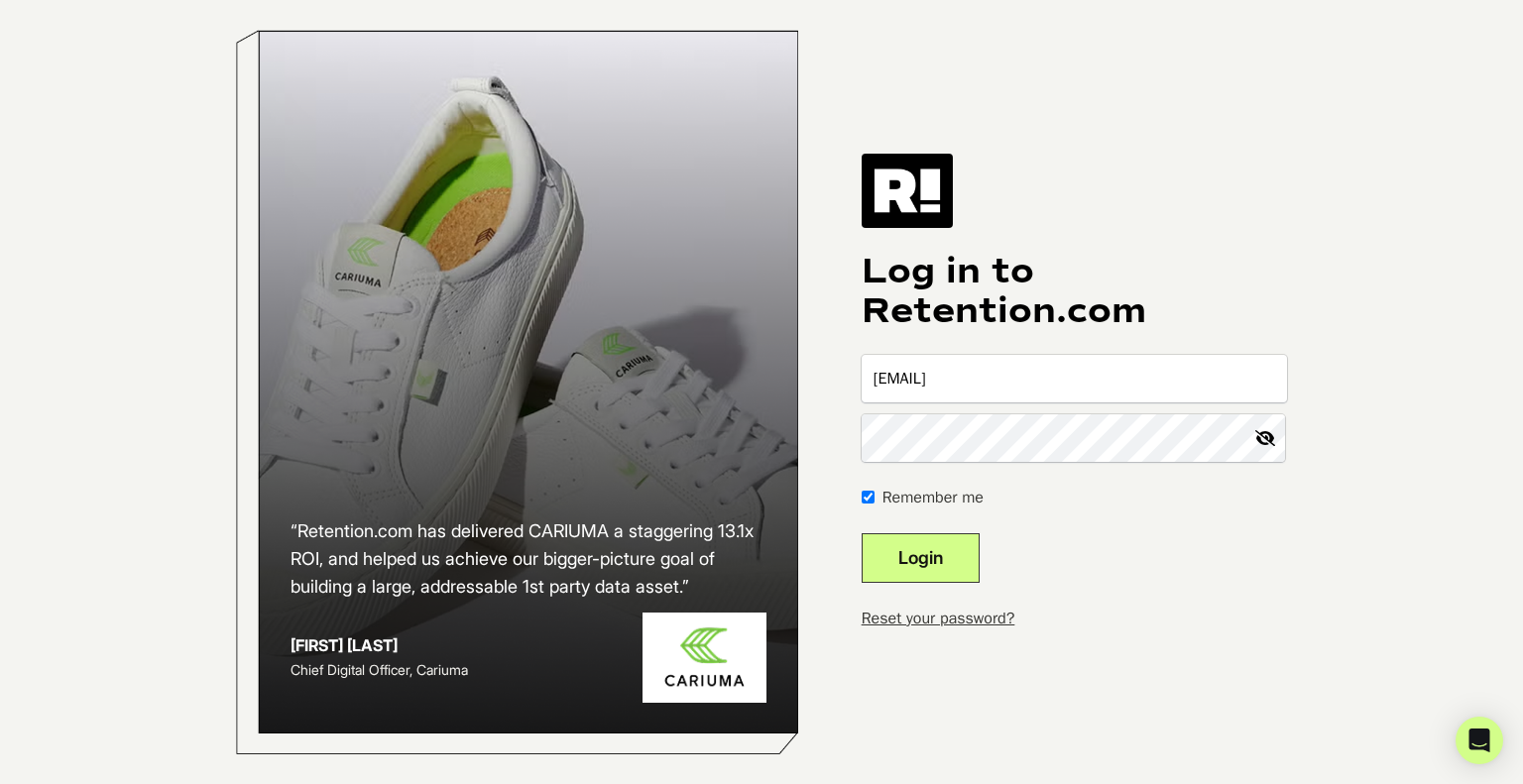 click on "Login" at bounding box center (920, 558) 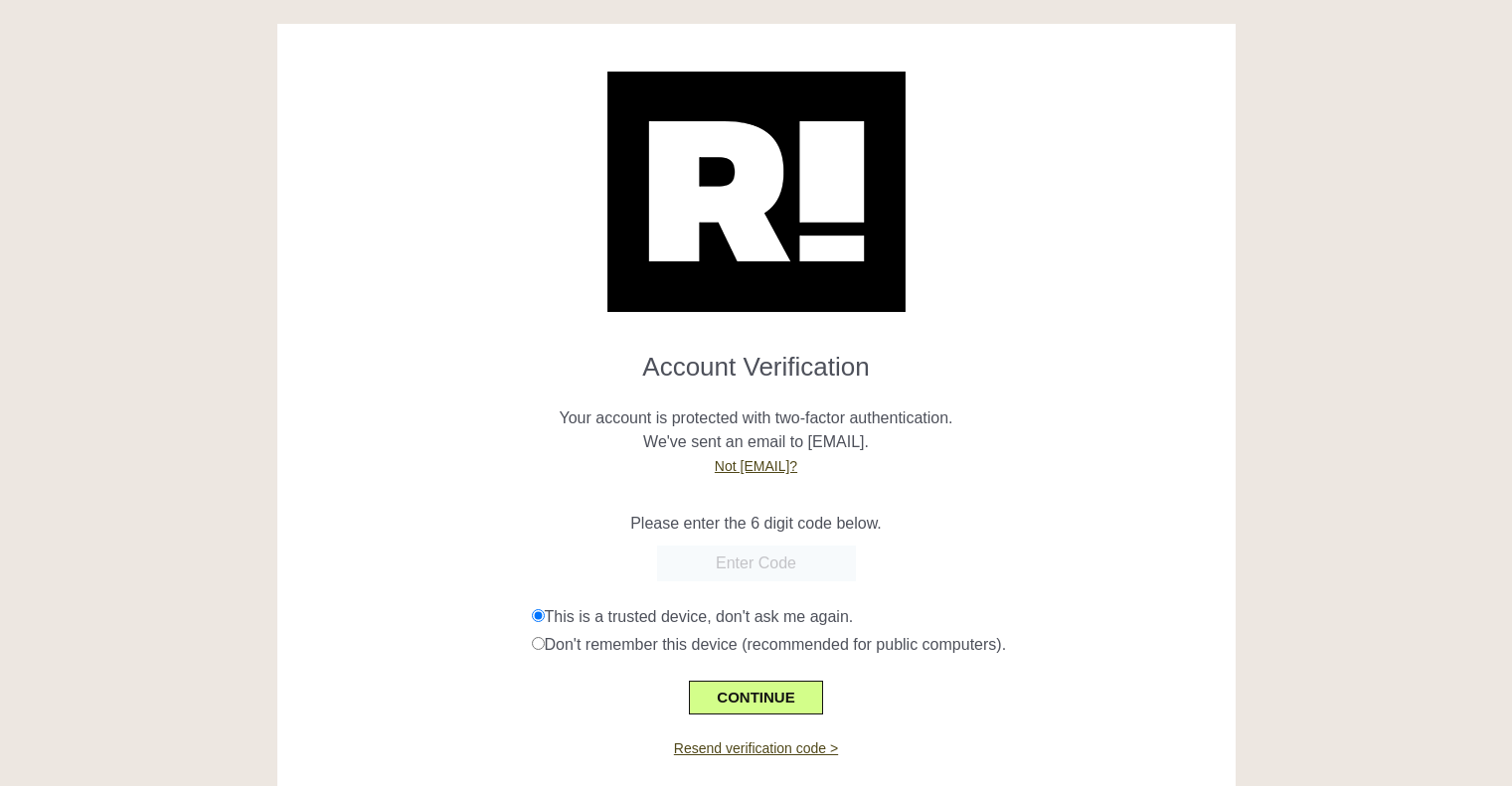 scroll, scrollTop: 0, scrollLeft: 0, axis: both 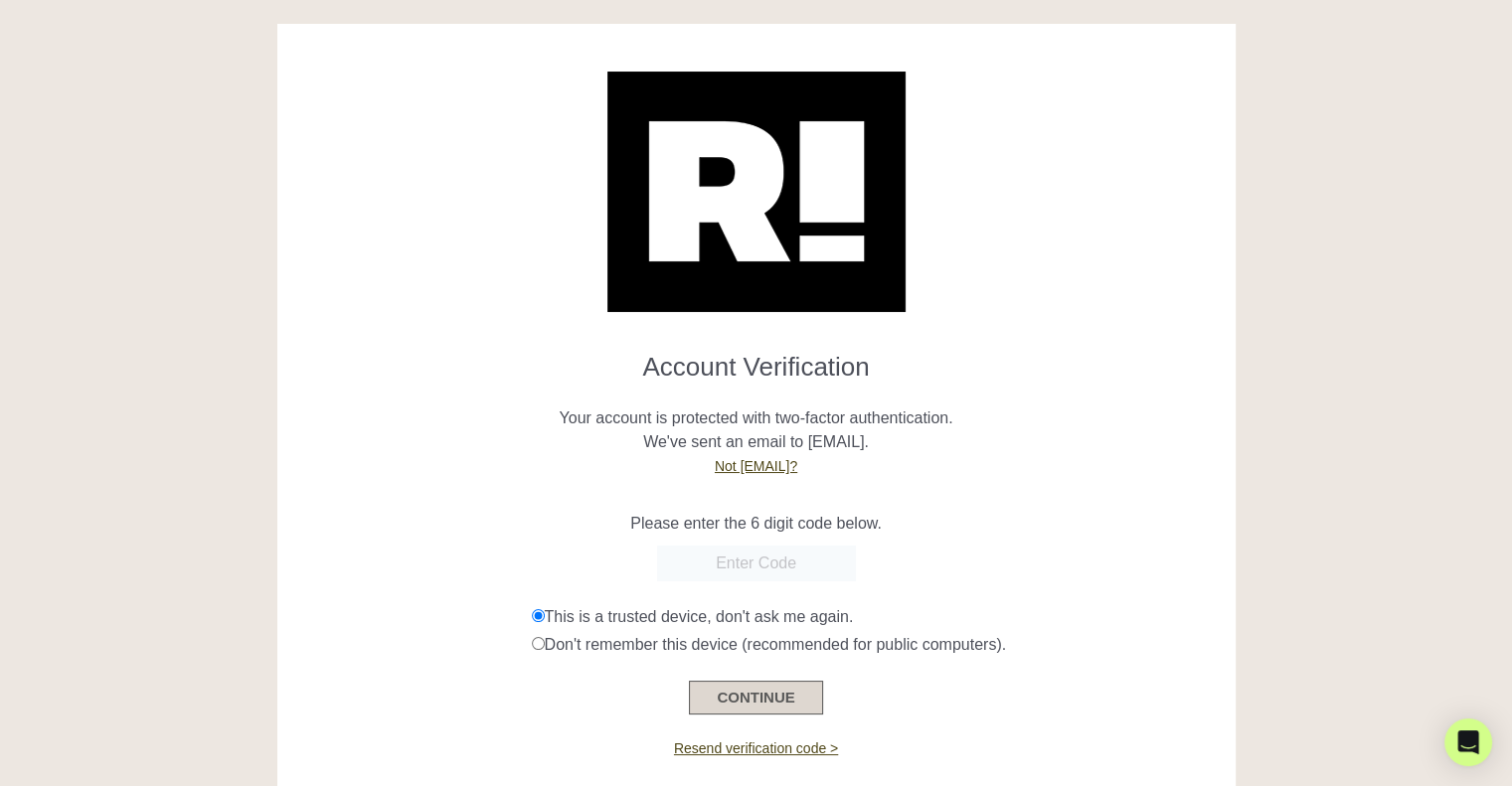 click on "CONTINUE" at bounding box center (756, 698) 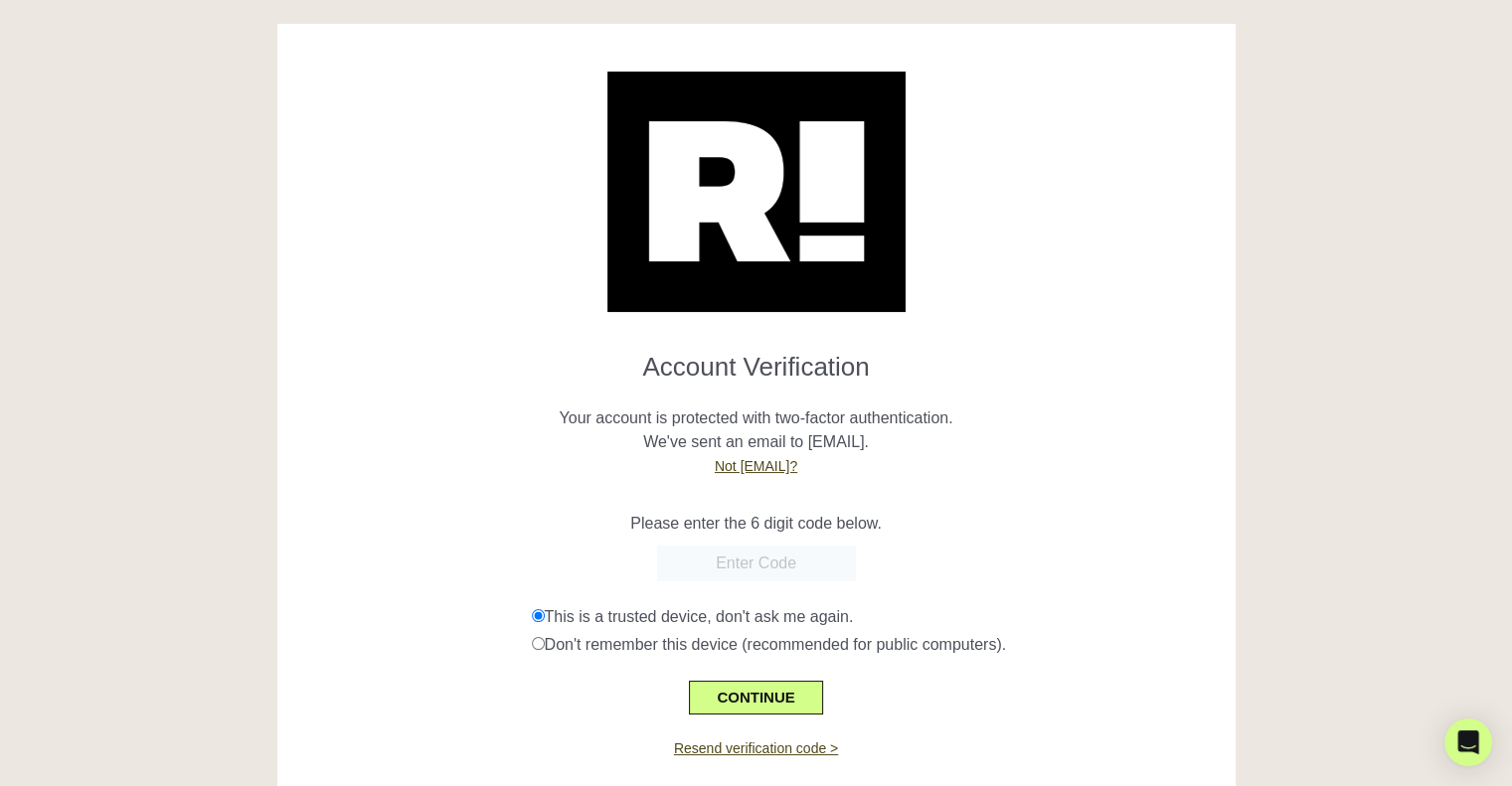 click at bounding box center [756, 563] 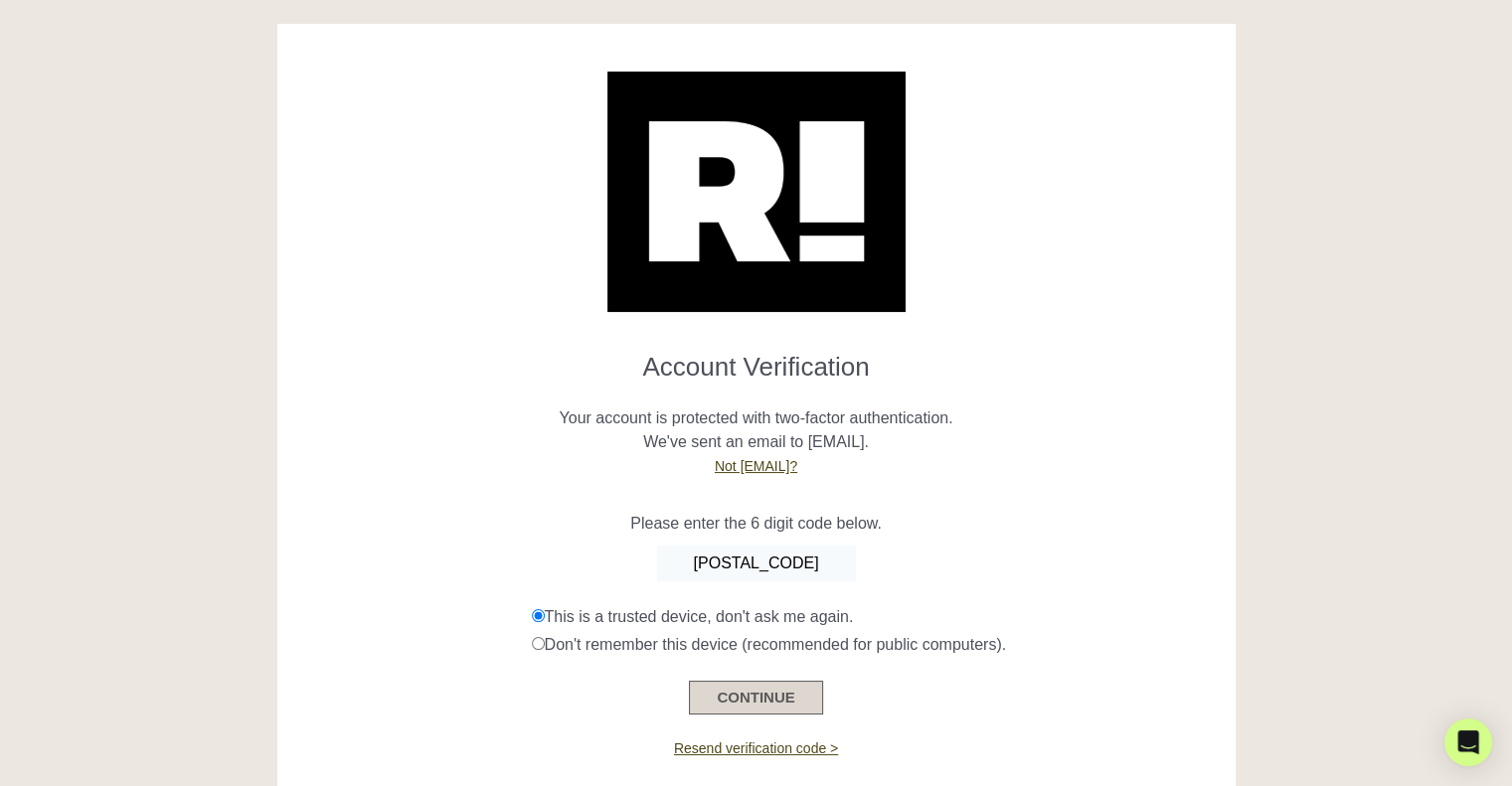 type on "[POSTAL_CODE]" 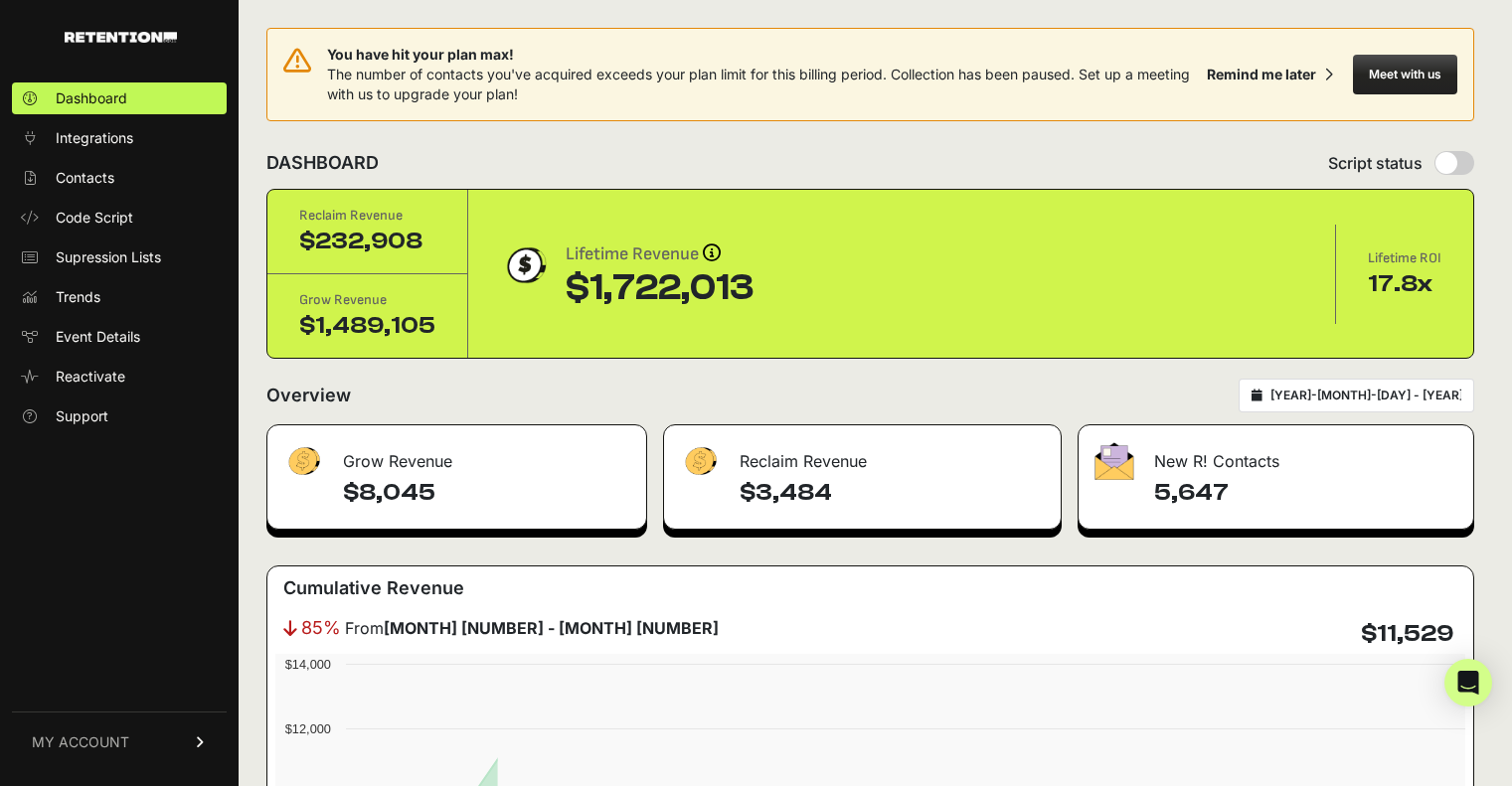 scroll, scrollTop: 0, scrollLeft: 0, axis: both 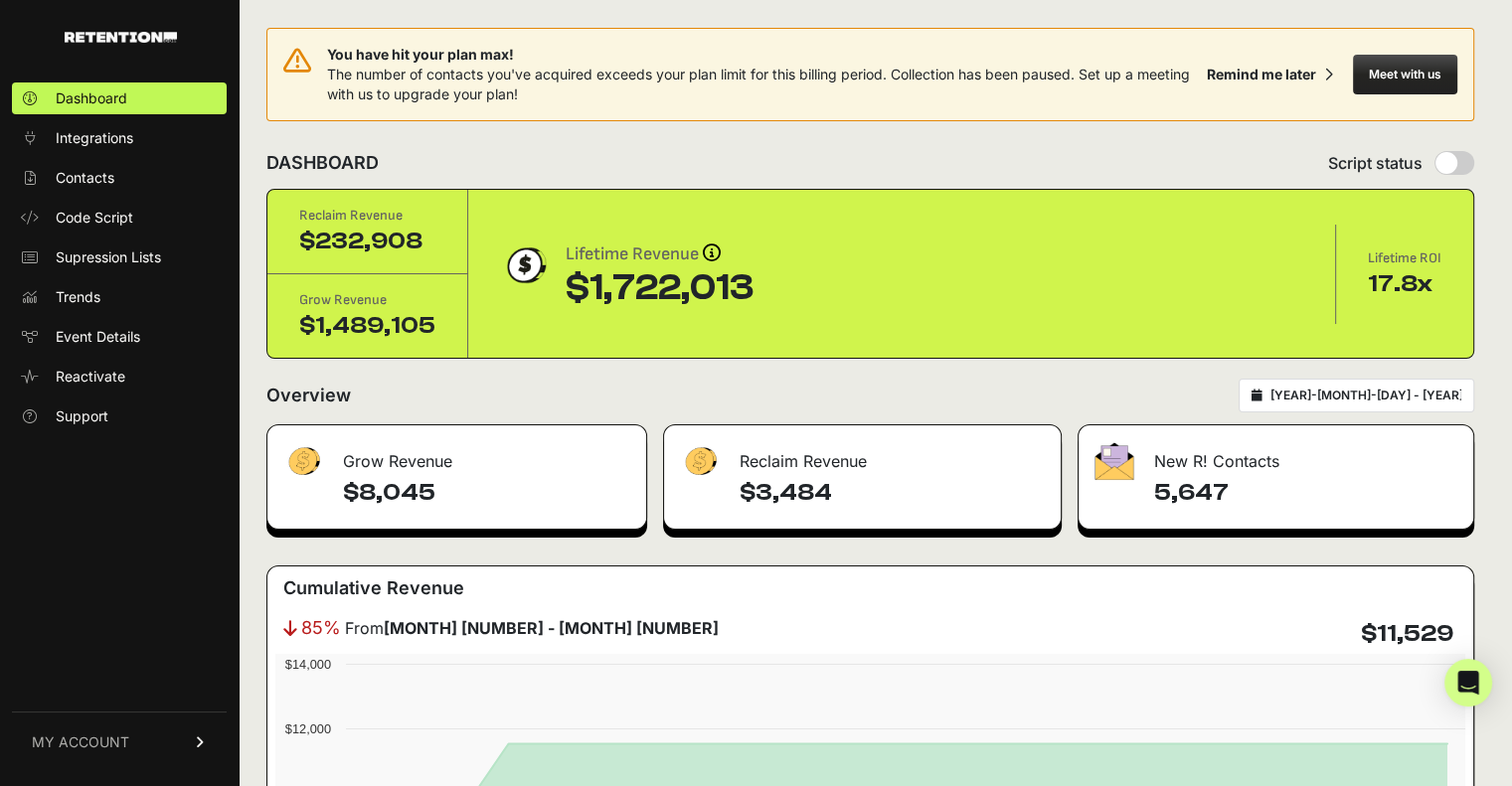 click on "MY ACCOUNT" at bounding box center [81, 742] 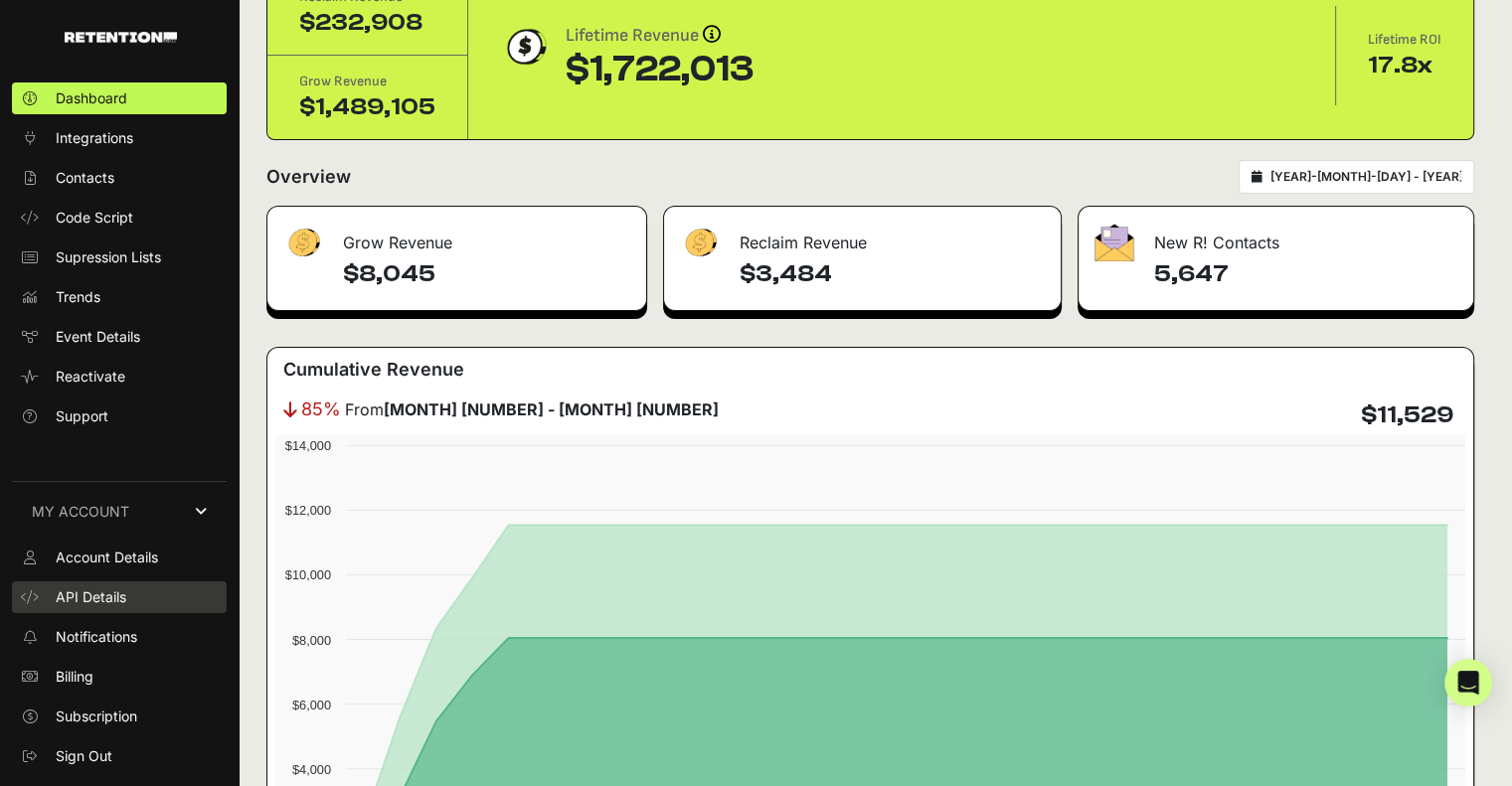 scroll, scrollTop: 226, scrollLeft: 0, axis: vertical 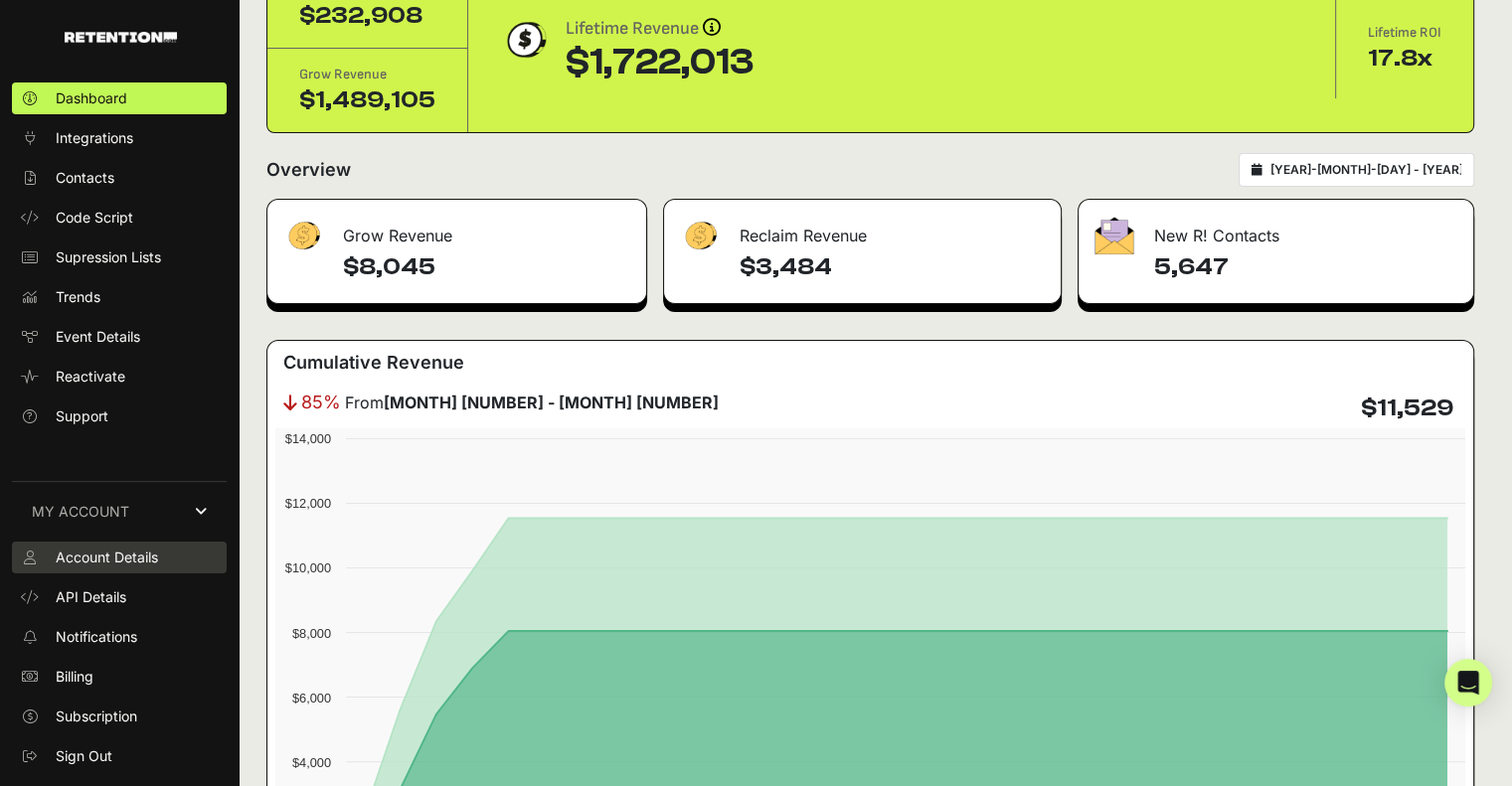 click on "Account Details" at bounding box center [106, 557] 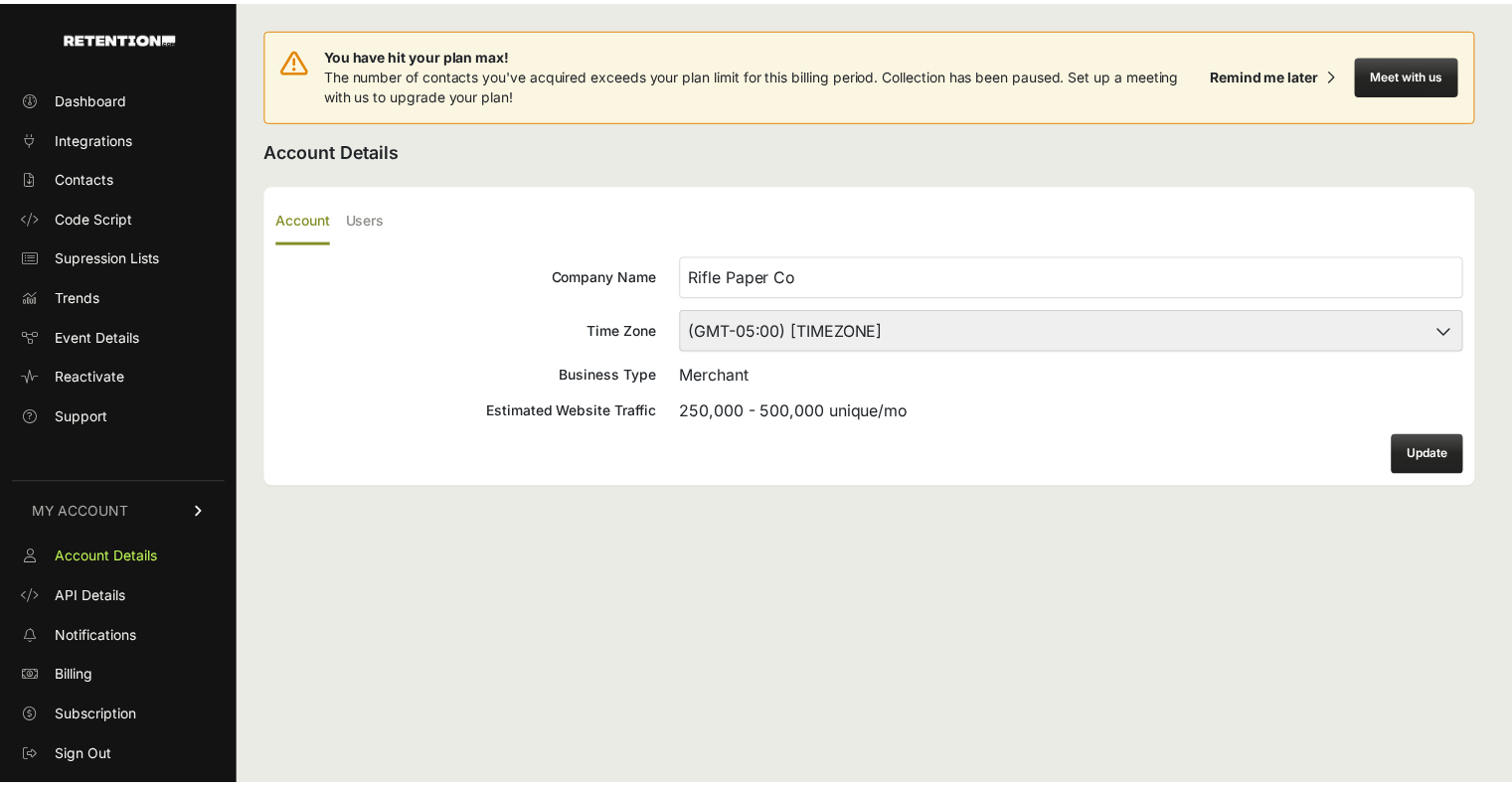 scroll, scrollTop: 0, scrollLeft: 0, axis: both 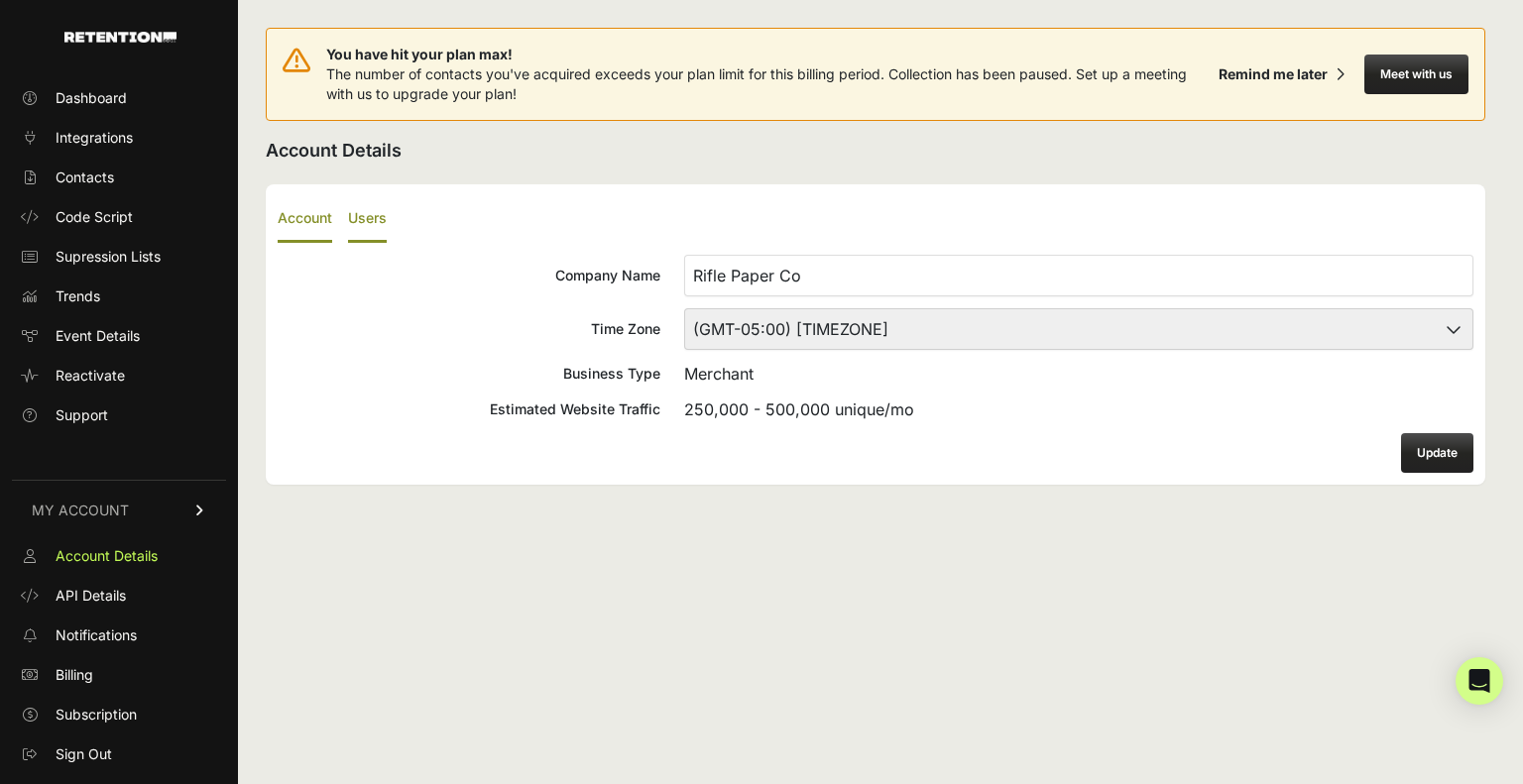 click on "Users" at bounding box center [367, 219] 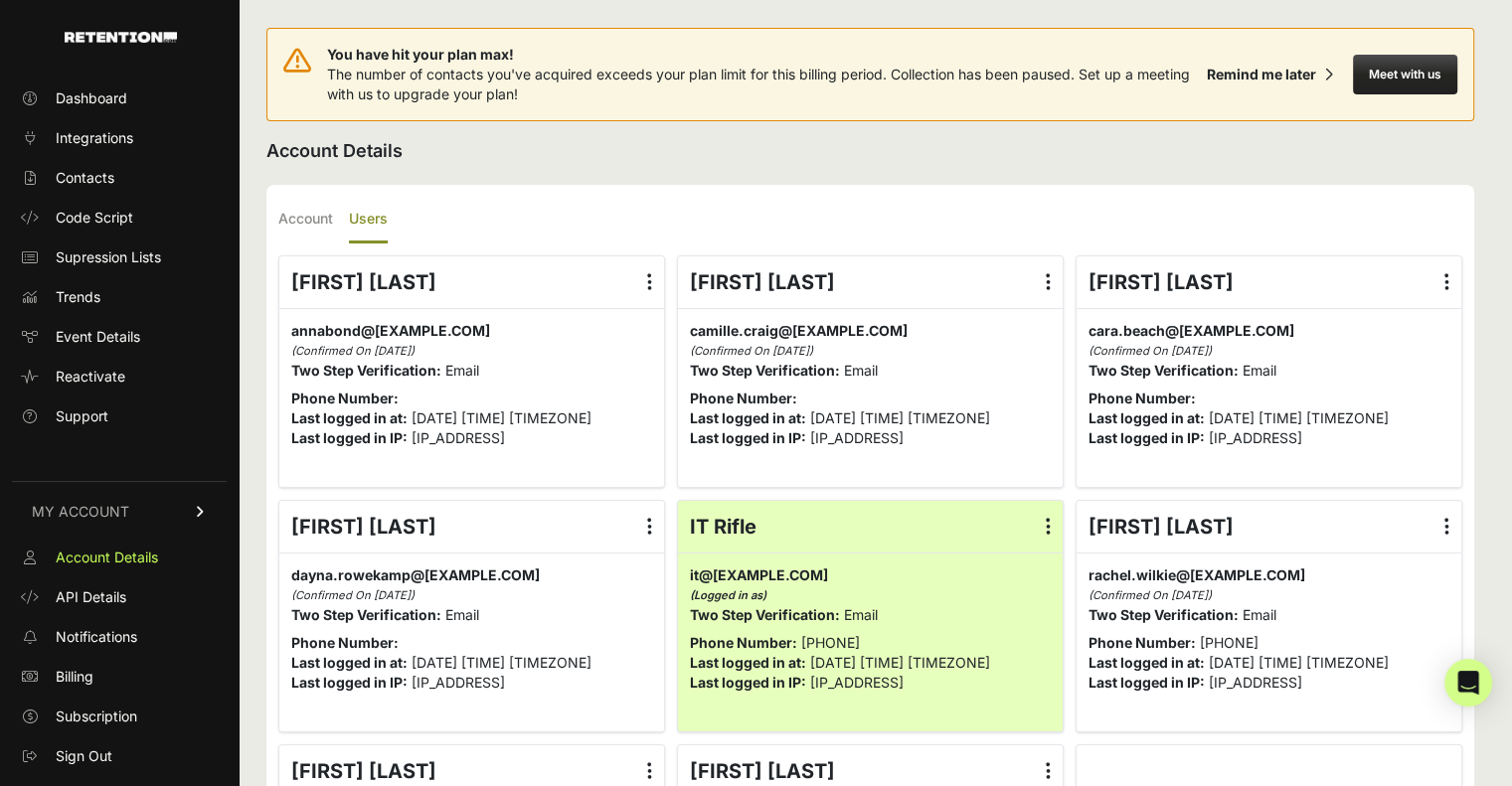 click at bounding box center [1048, 282] 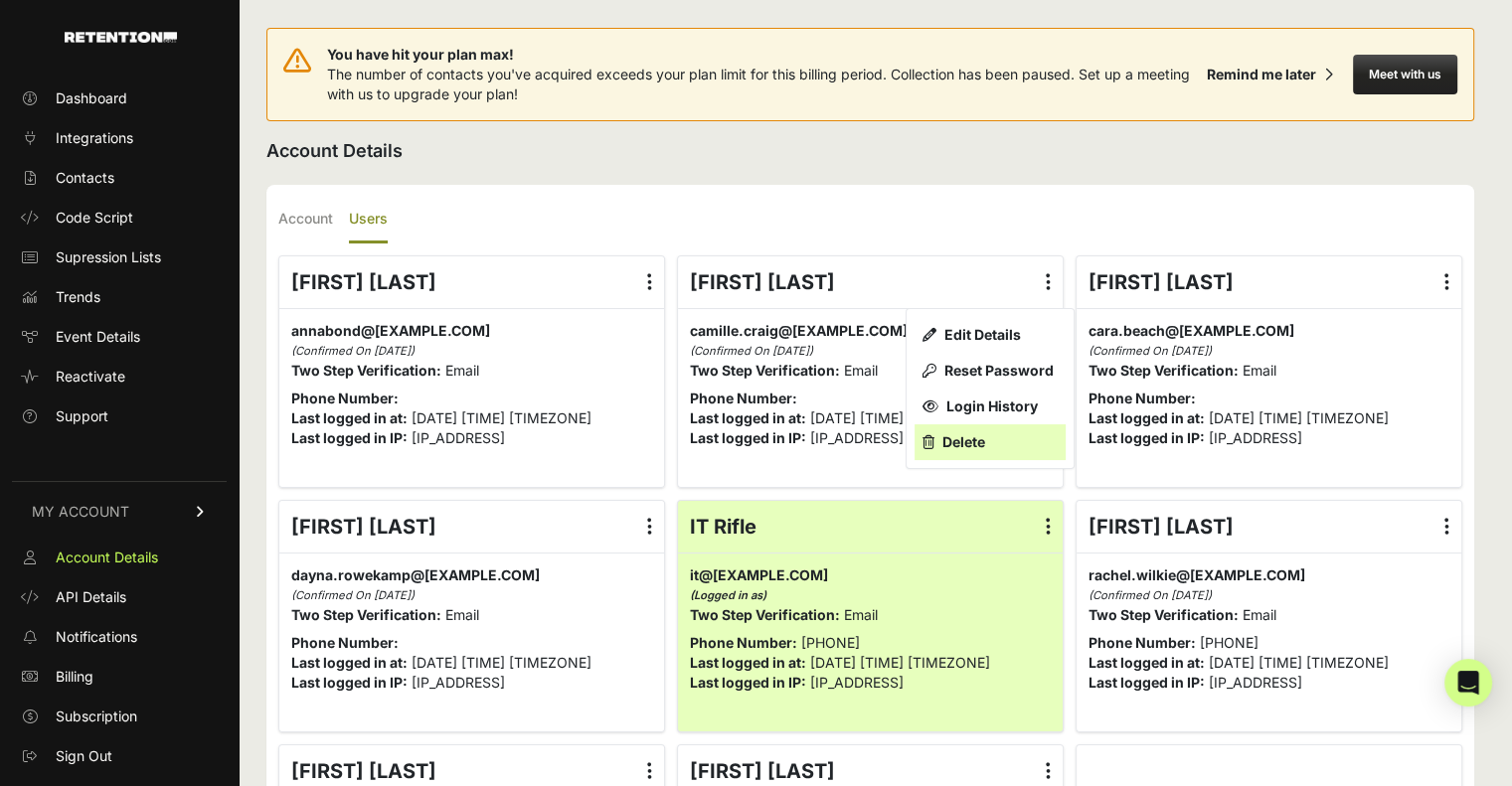 click on "Delete" at bounding box center (990, 442) 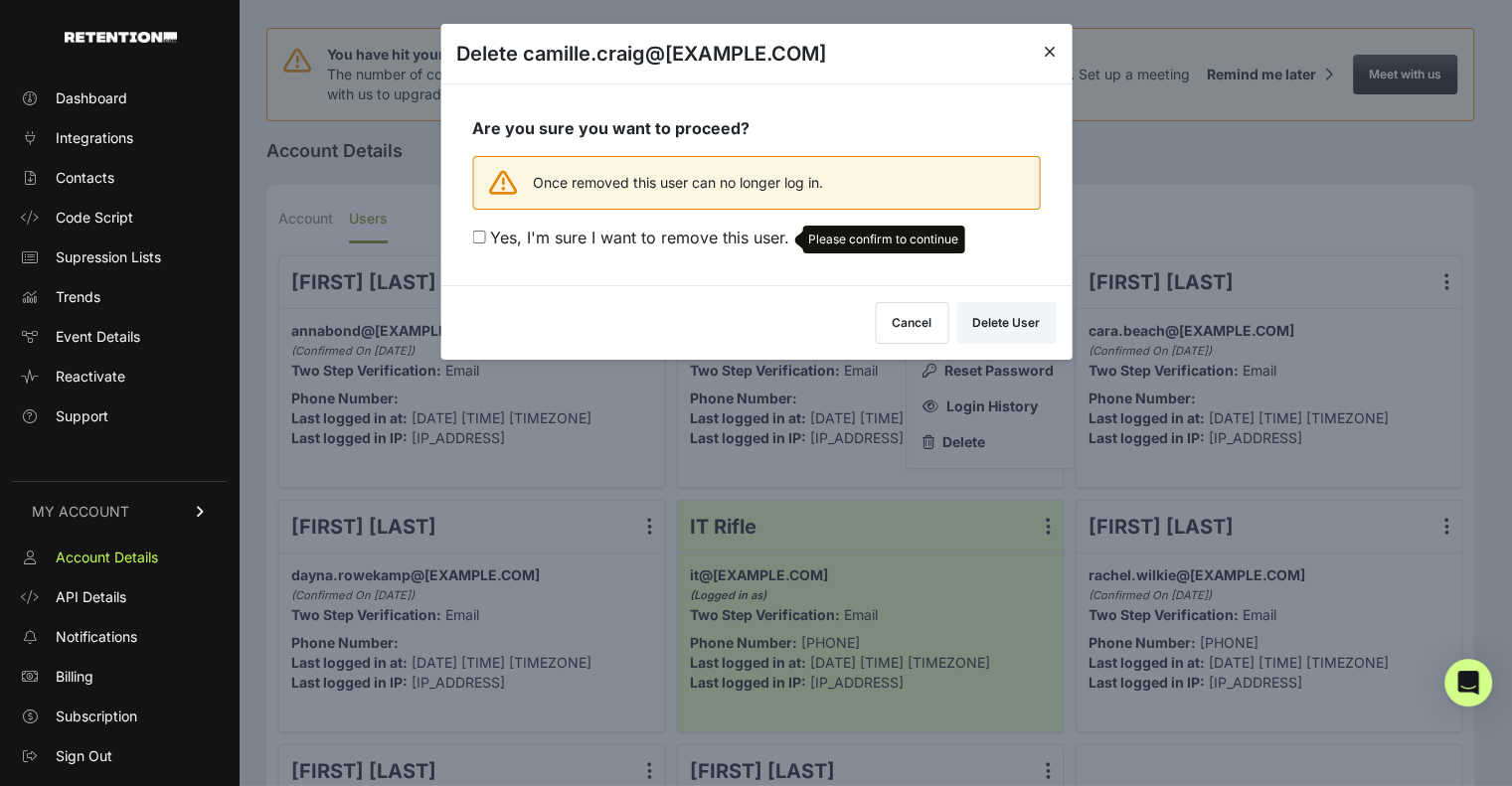 click on "Yes, I'm sure I want to remove this user.
Please confirm to continue" at bounding box center (478, 236) 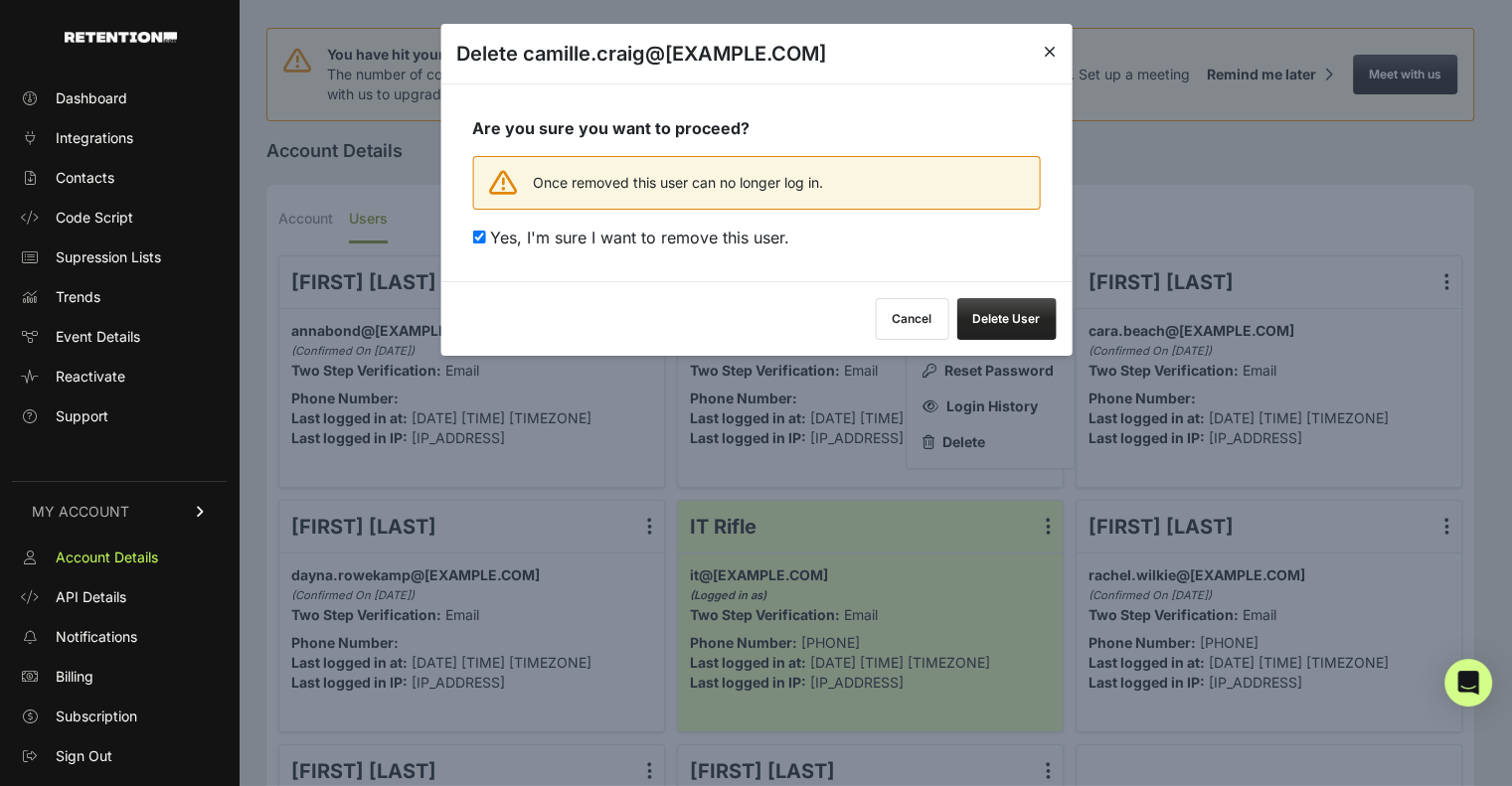 click on "Delete User" at bounding box center (1006, 319) 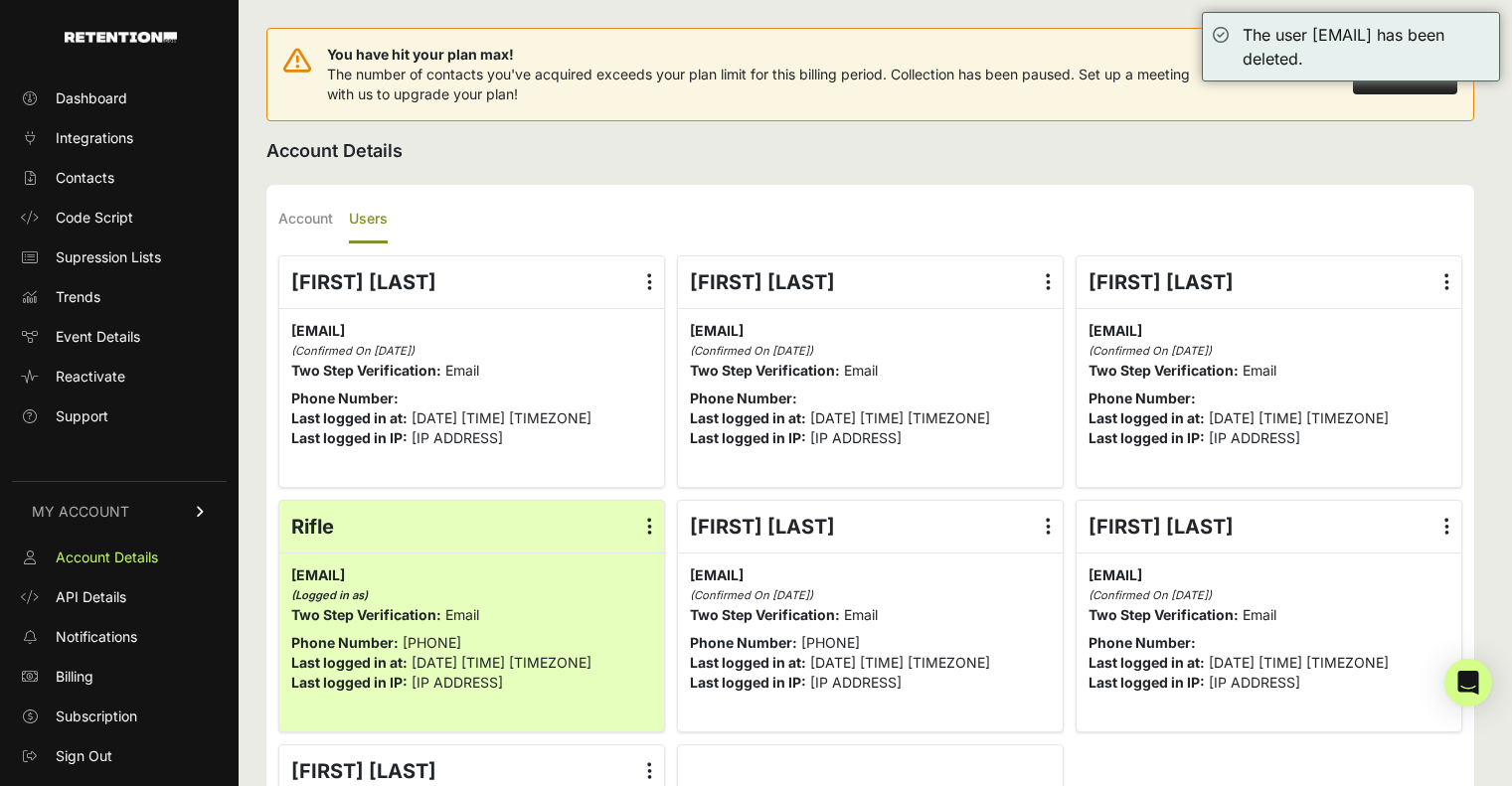 scroll, scrollTop: 0, scrollLeft: 0, axis: both 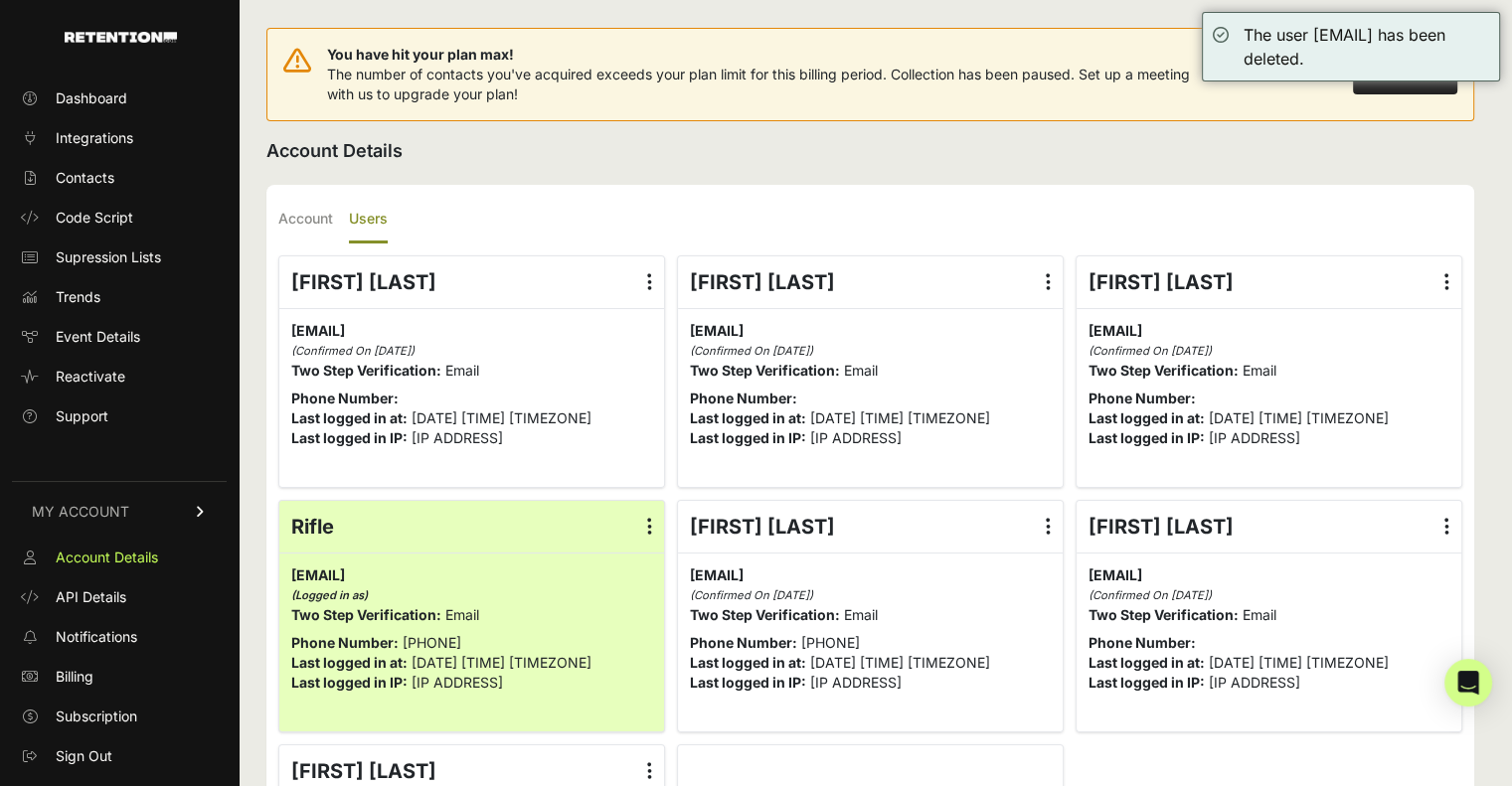 click at bounding box center [1446, 282] 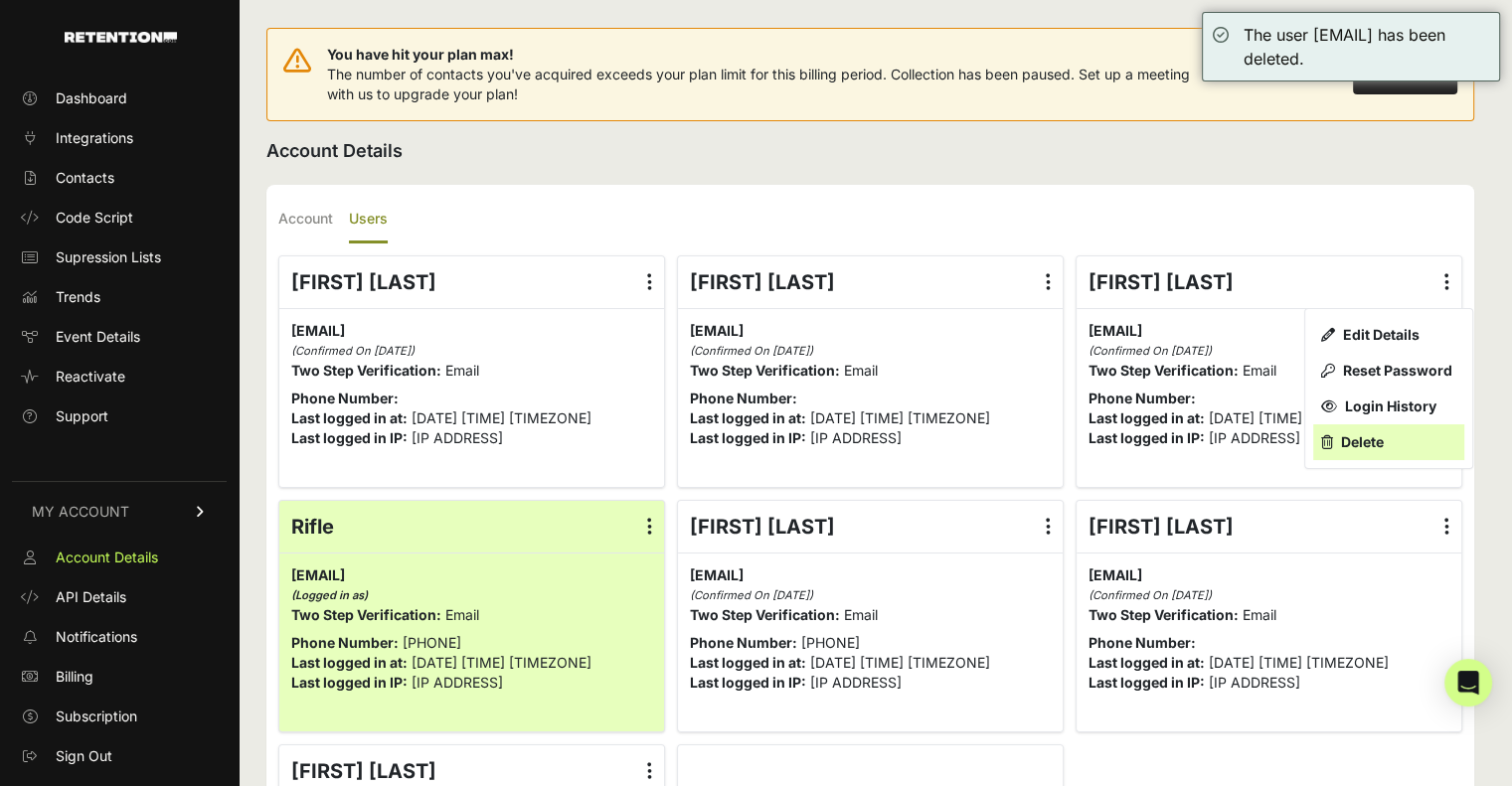 click on "Delete" at bounding box center (1389, 442) 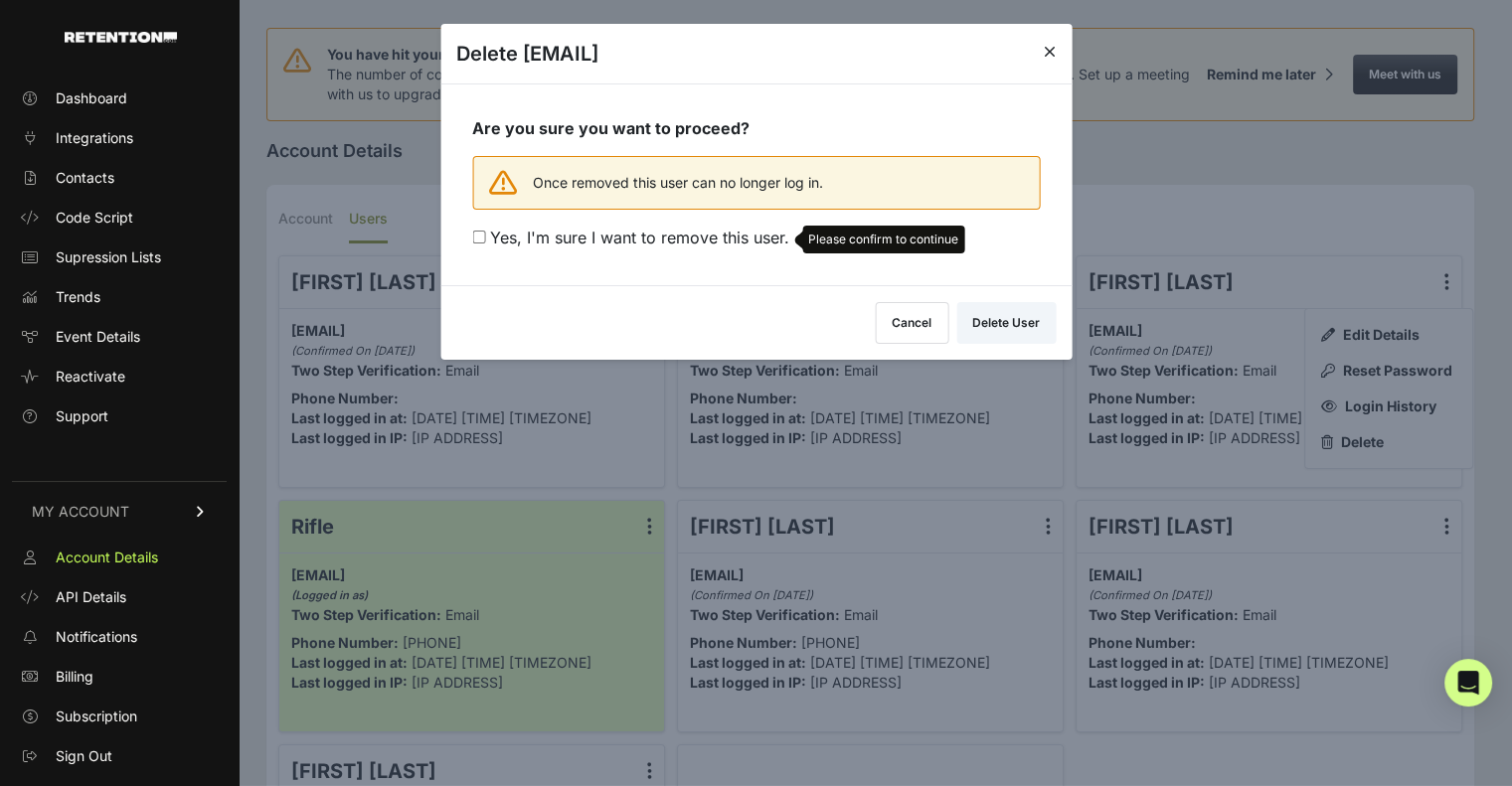 click on "Yes, I'm sure I want to remove this user.
Please confirm to continue" at bounding box center [478, 236] 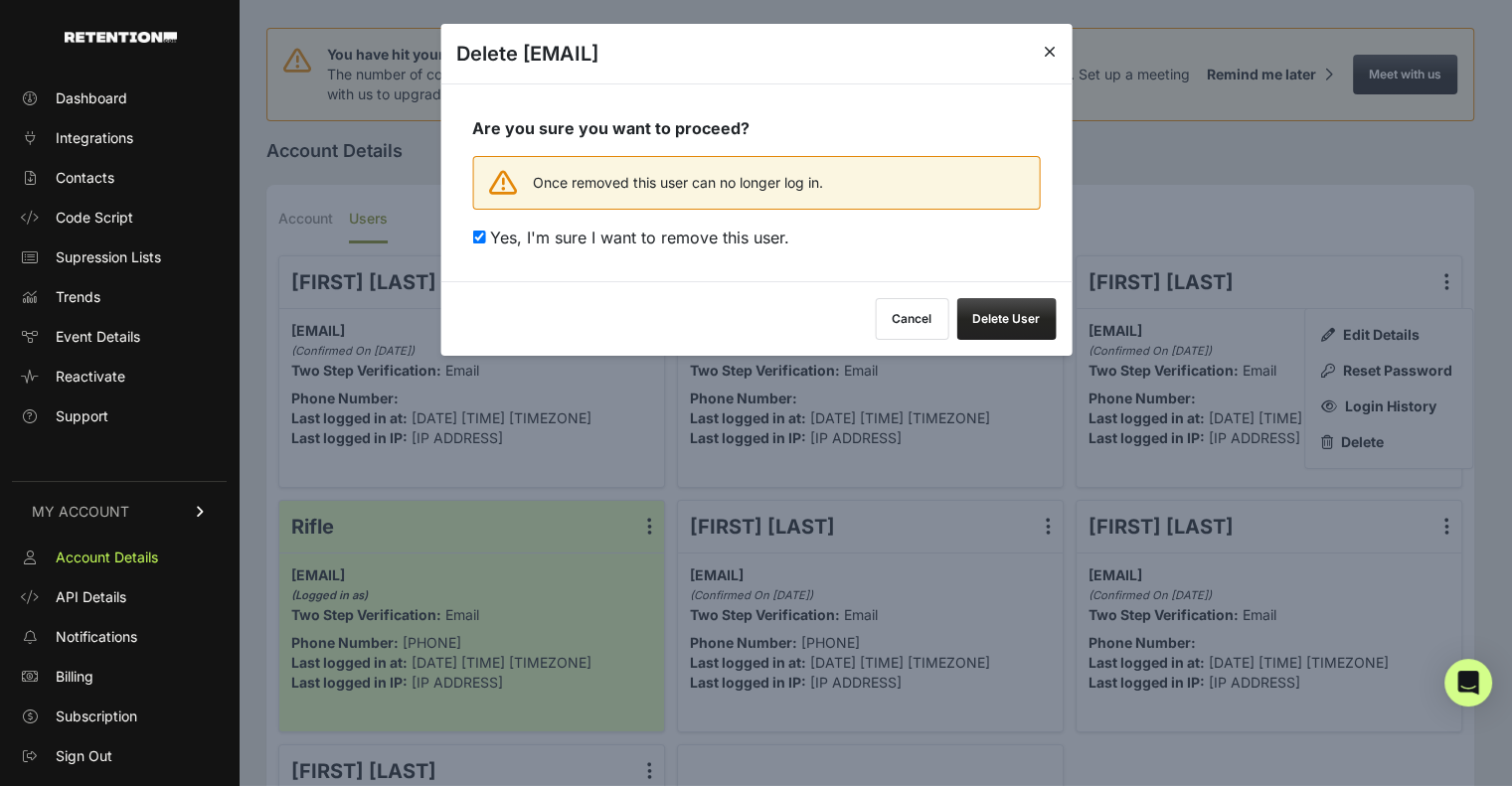 click on "Delete User" at bounding box center [1006, 319] 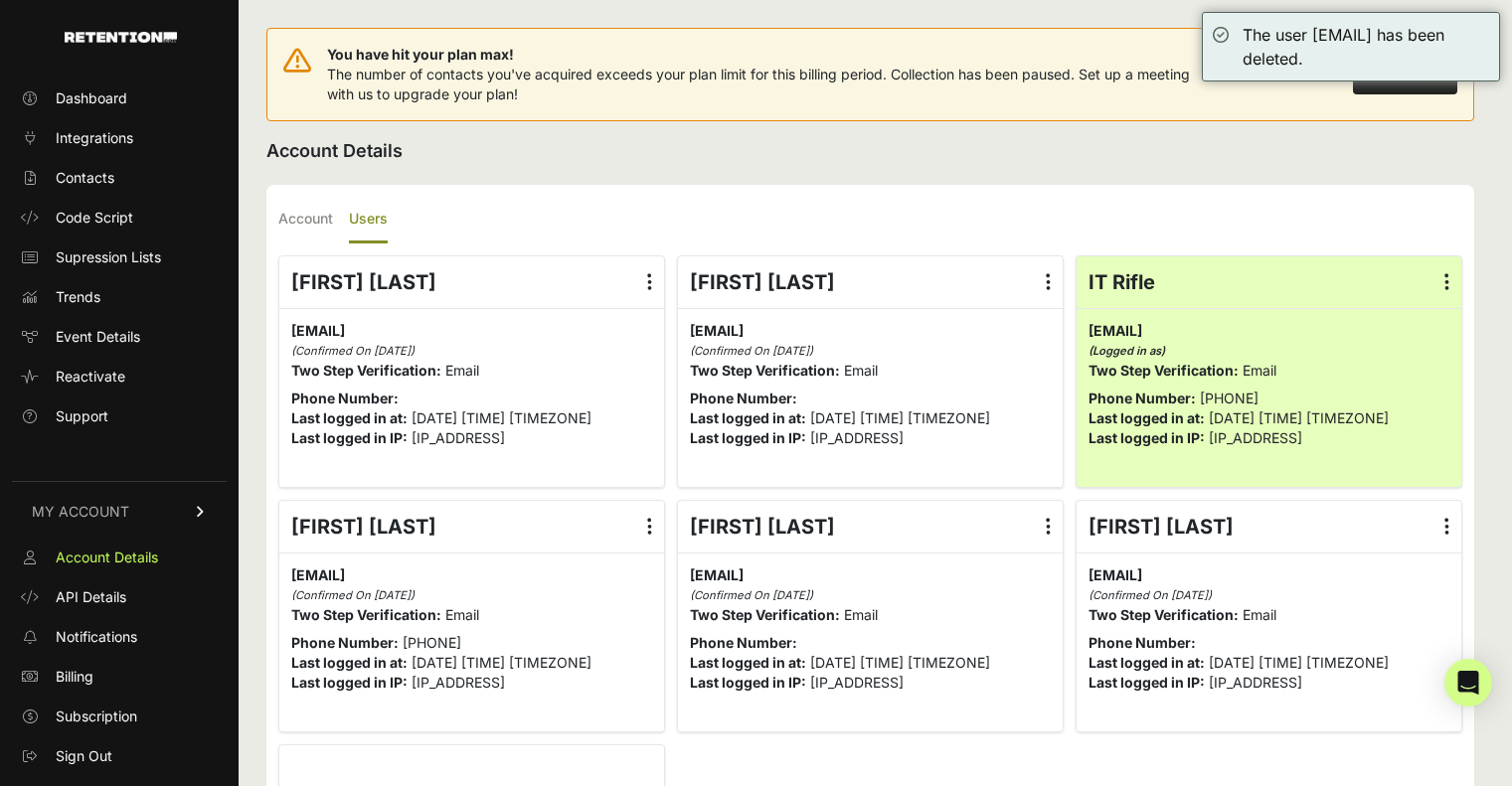 scroll, scrollTop: 0, scrollLeft: 0, axis: both 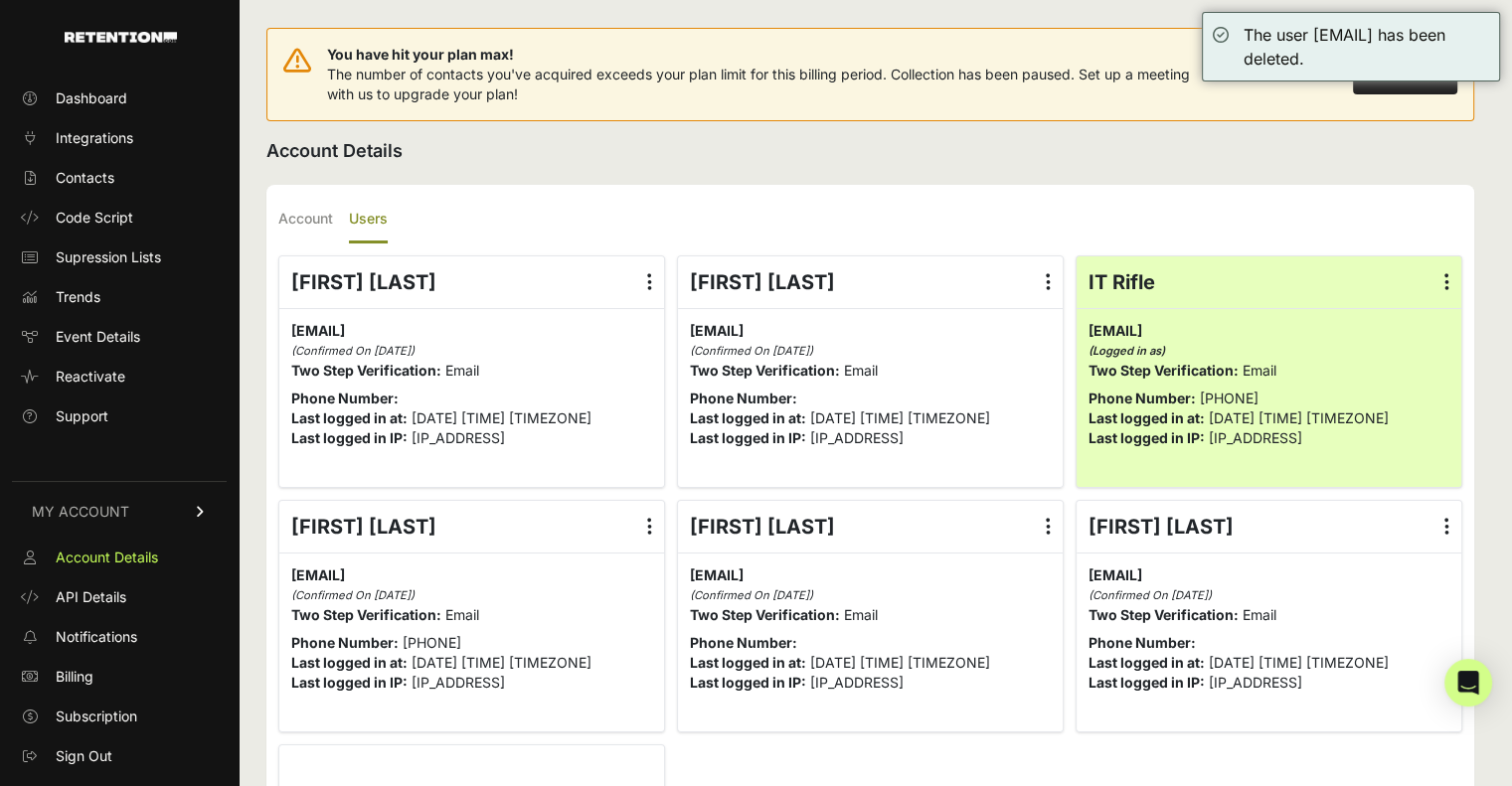 click at bounding box center (649, 527) 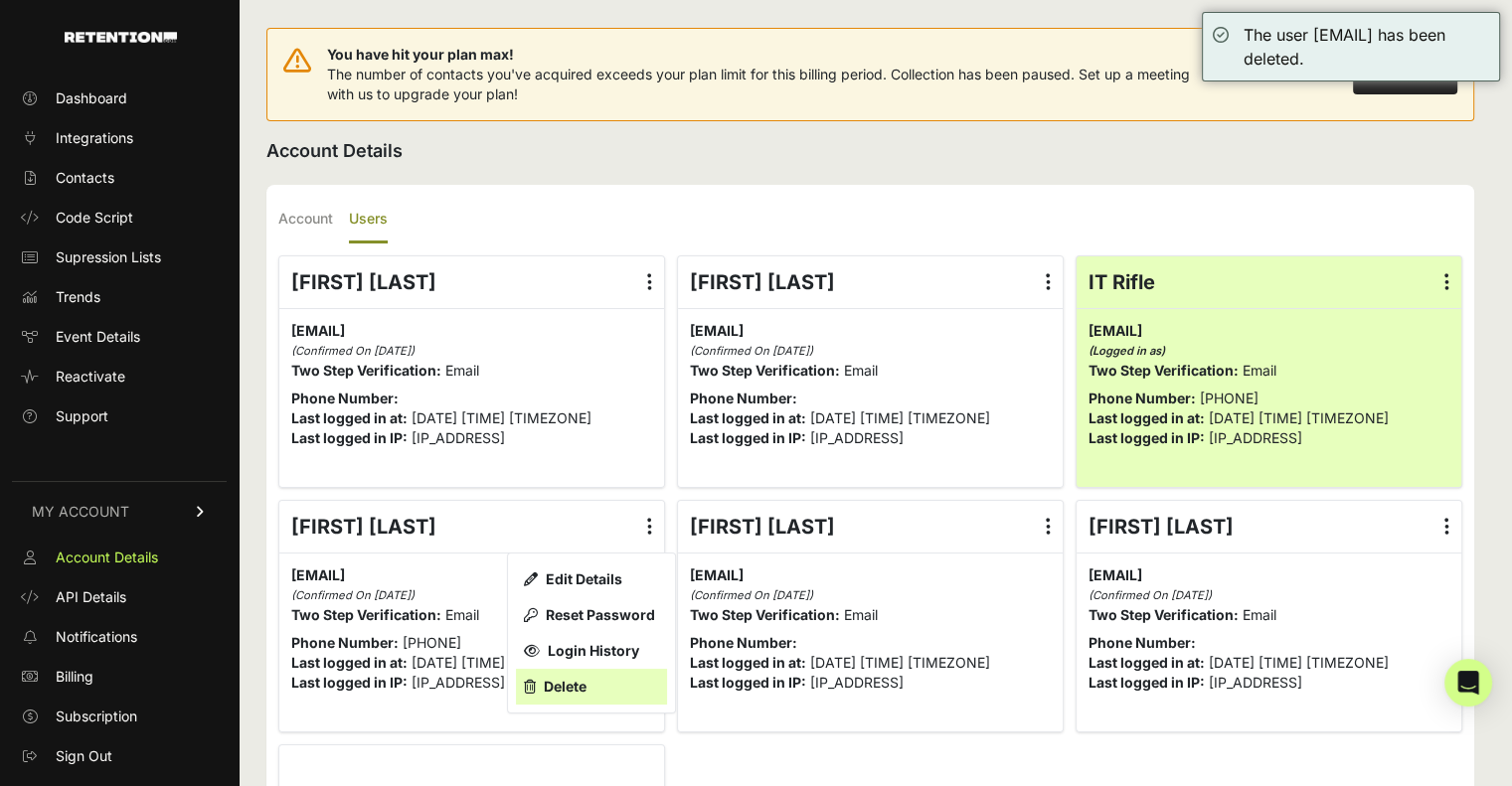 click on "Delete" at bounding box center (591, 687) 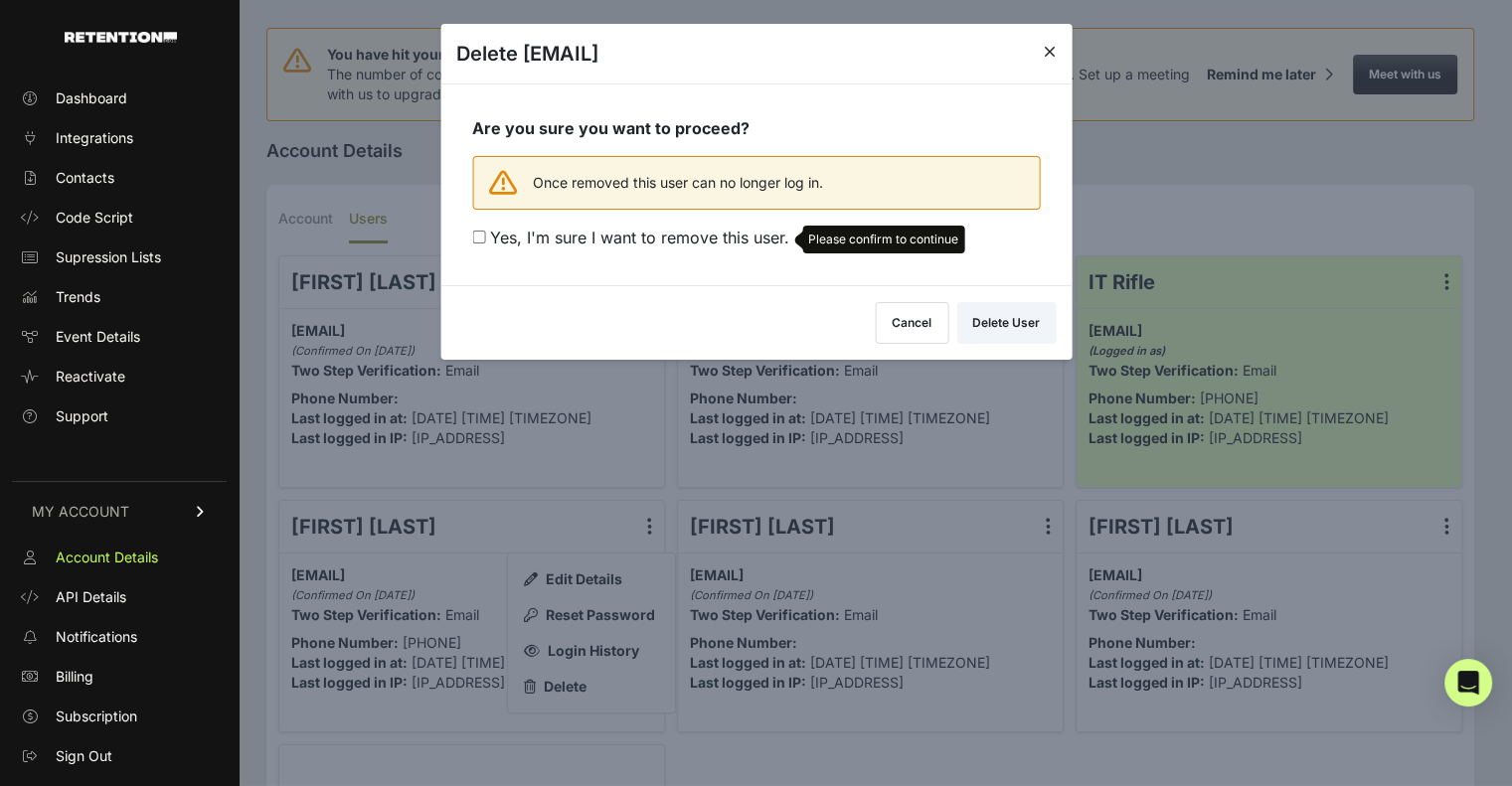 click on "Yes, I'm sure I want to remove this user.
Please confirm to continue" at bounding box center [478, 236] 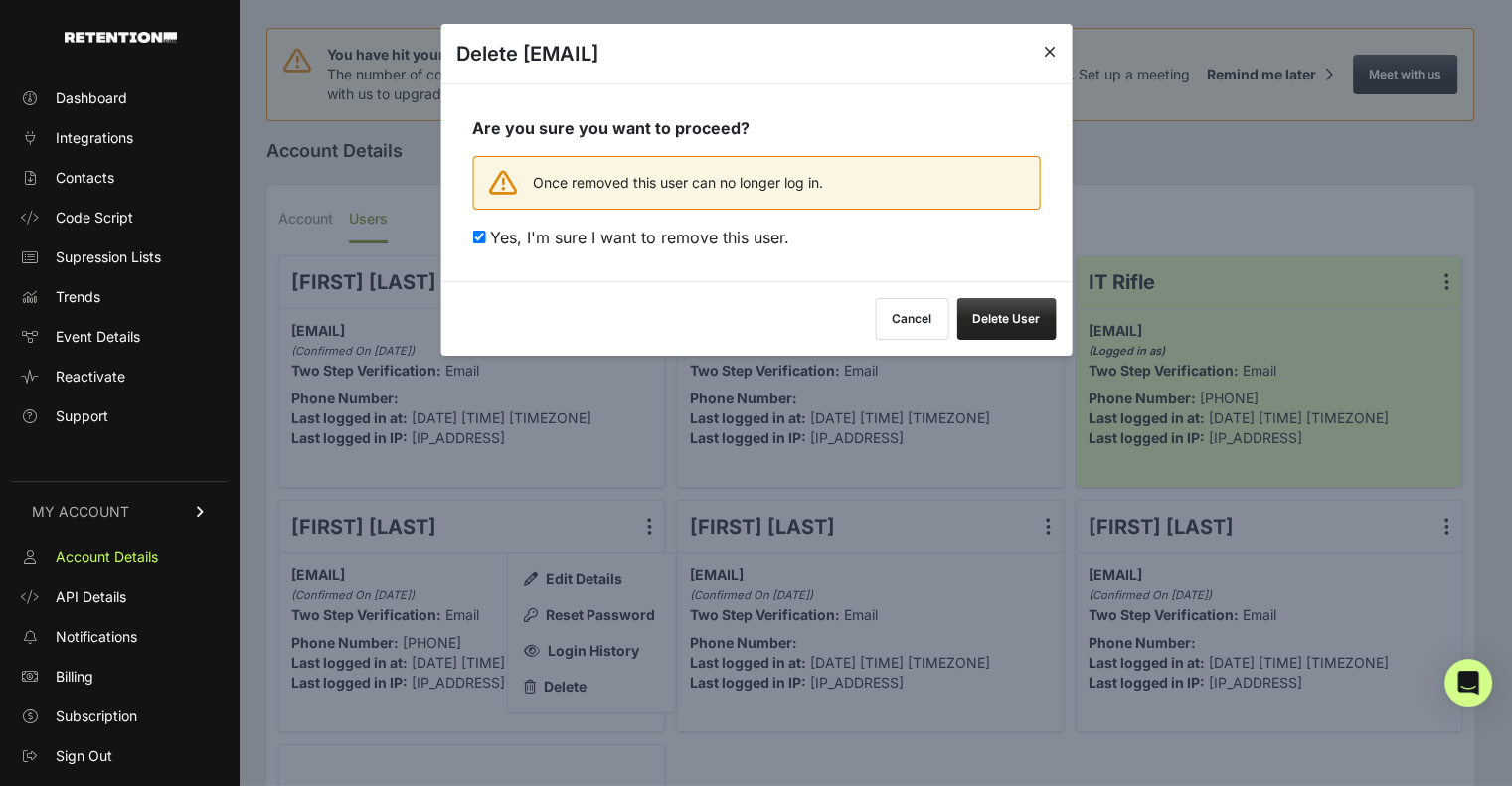 click on "Delete User" at bounding box center [1006, 319] 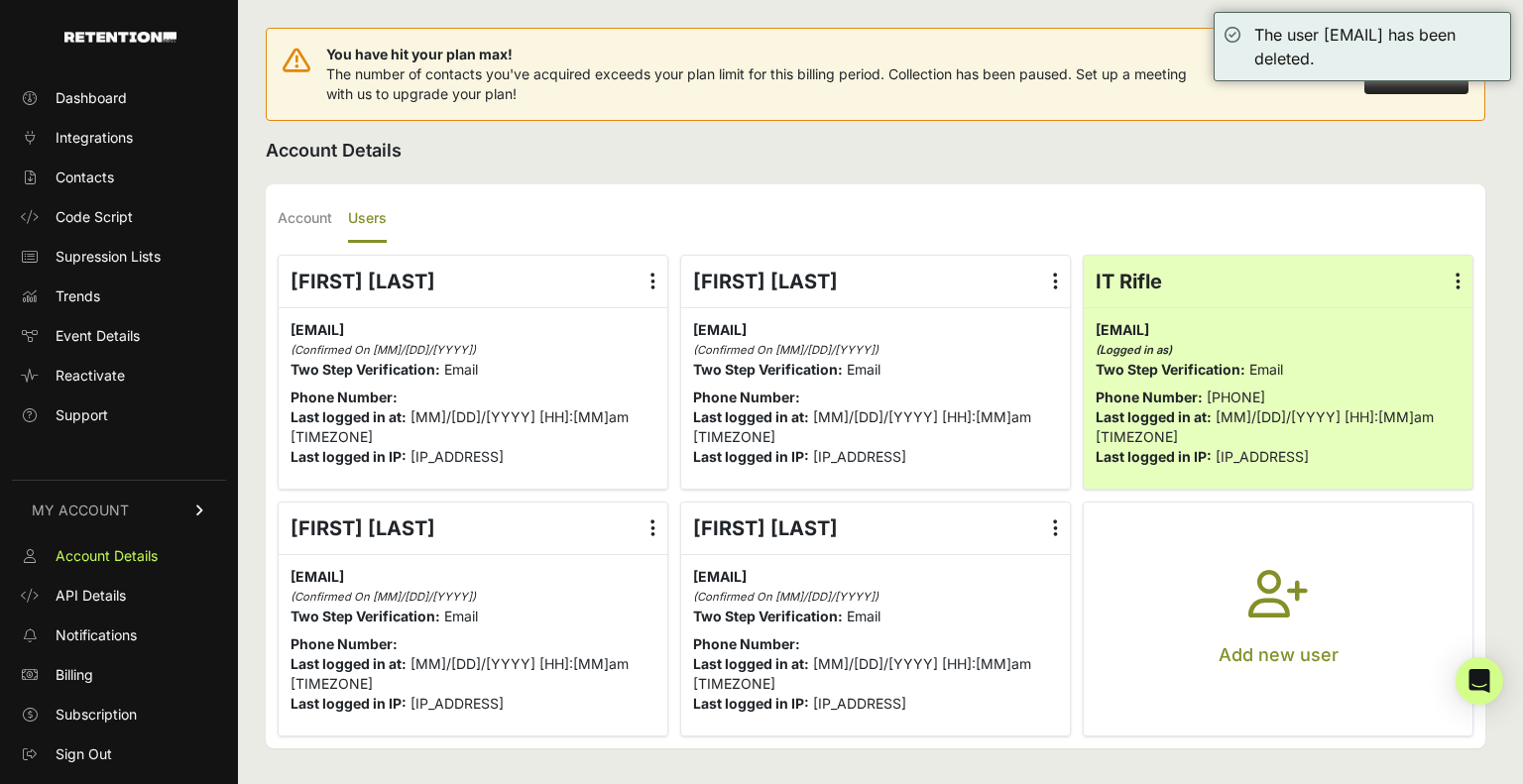 scroll, scrollTop: 0, scrollLeft: 0, axis: both 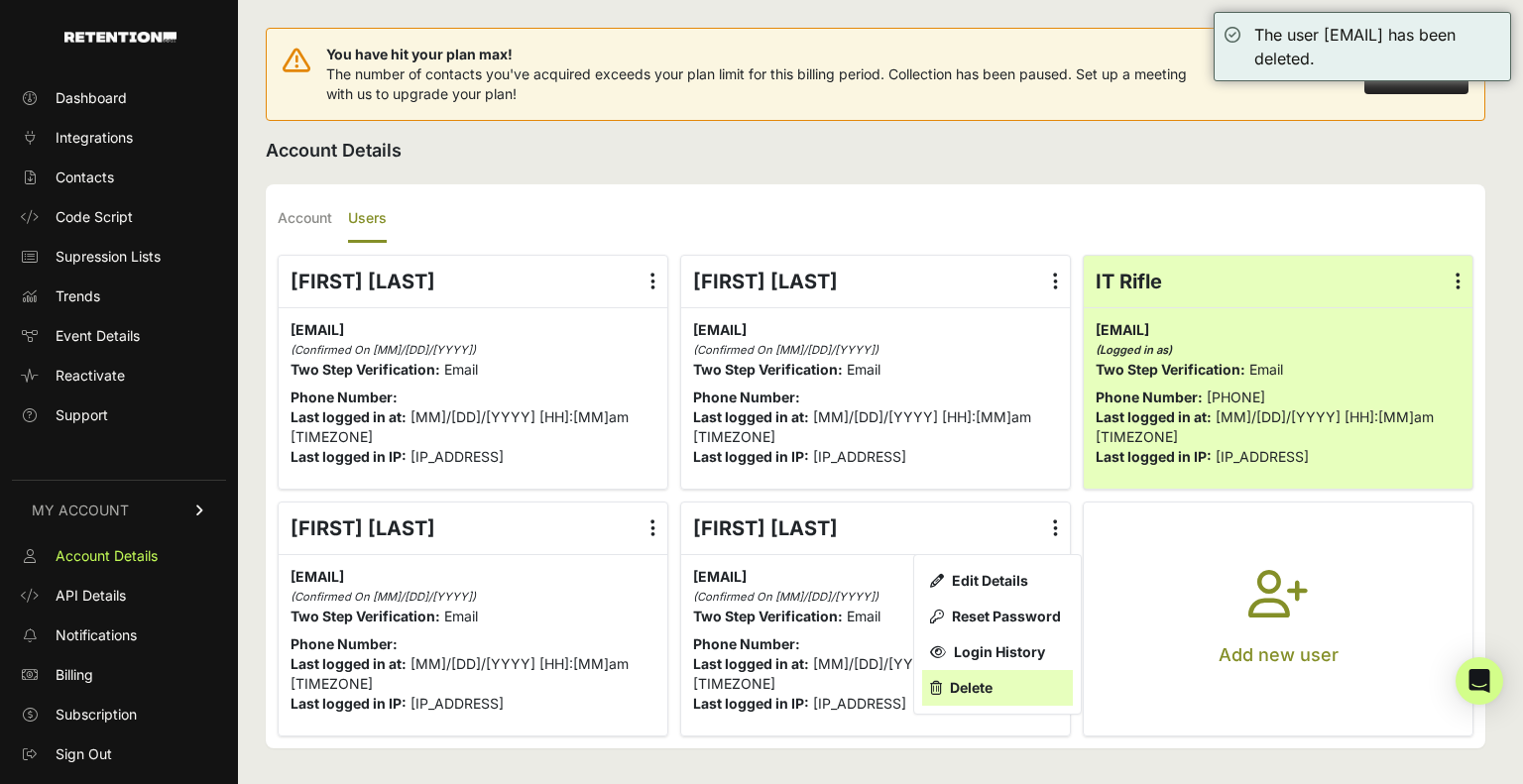 click on "Delete" at bounding box center (997, 688) 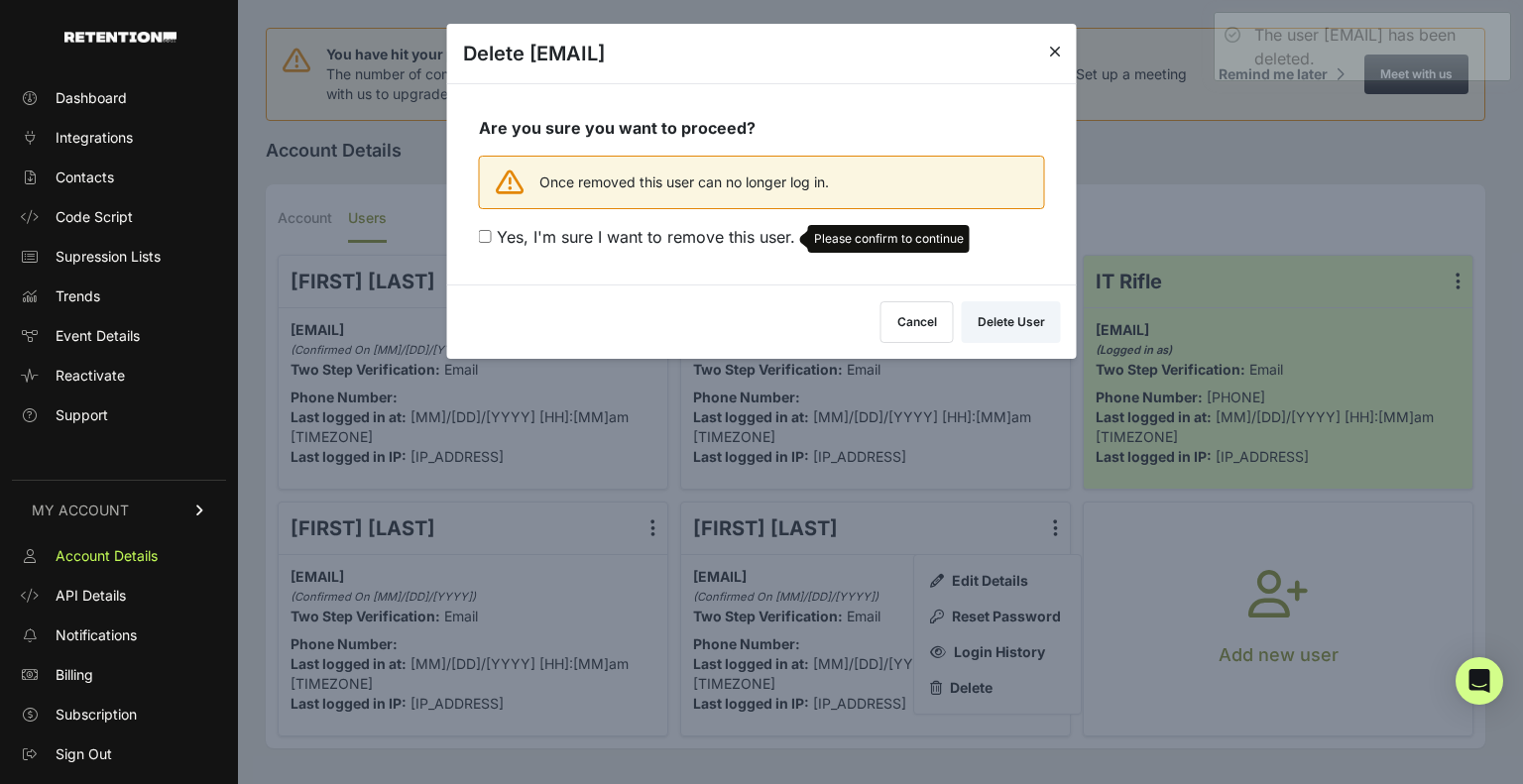 click on "Yes, I'm sure I want to remove this user.
Please confirm to continue" at bounding box center (485, 236) 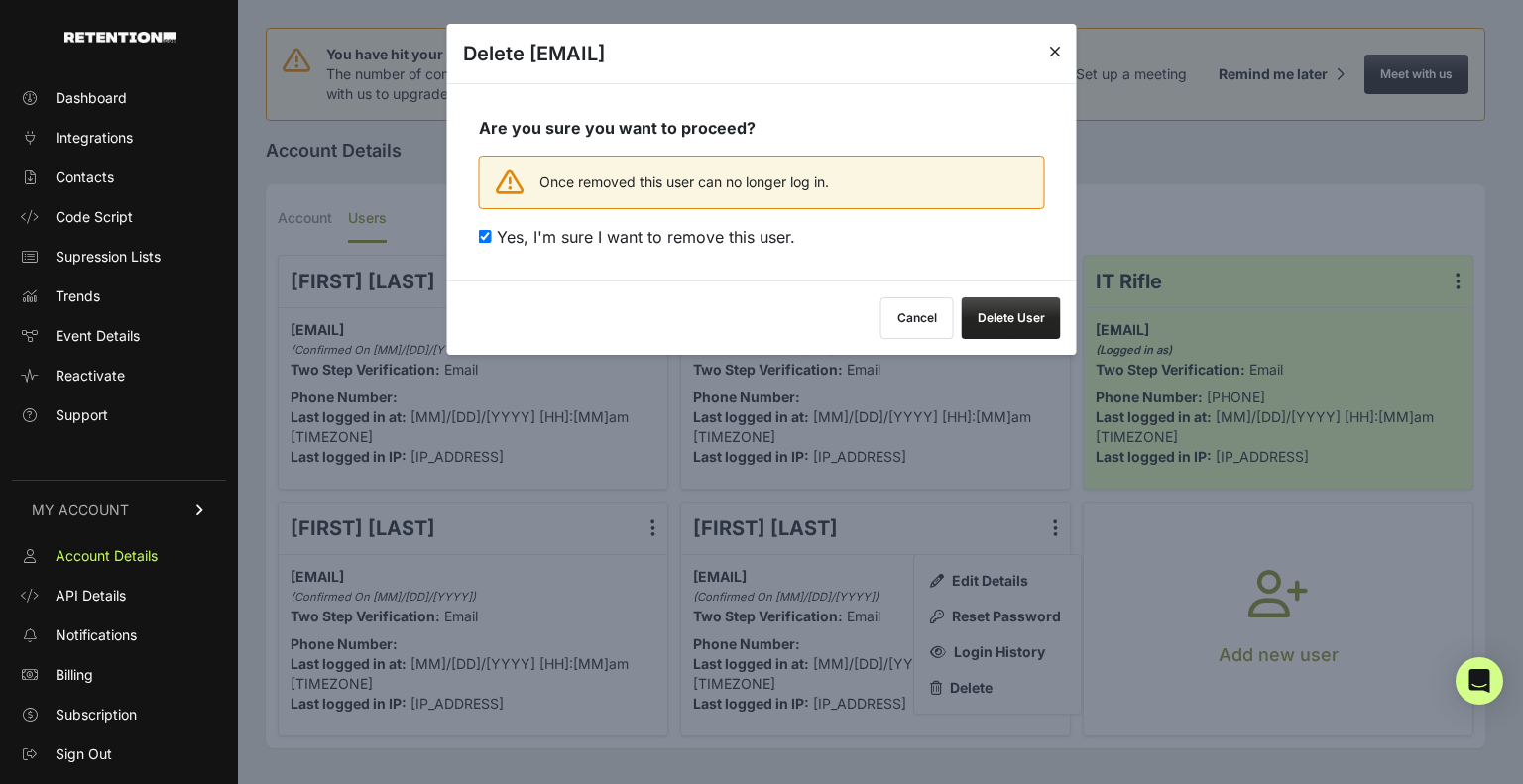 click on "Delete User" at bounding box center [1011, 318] 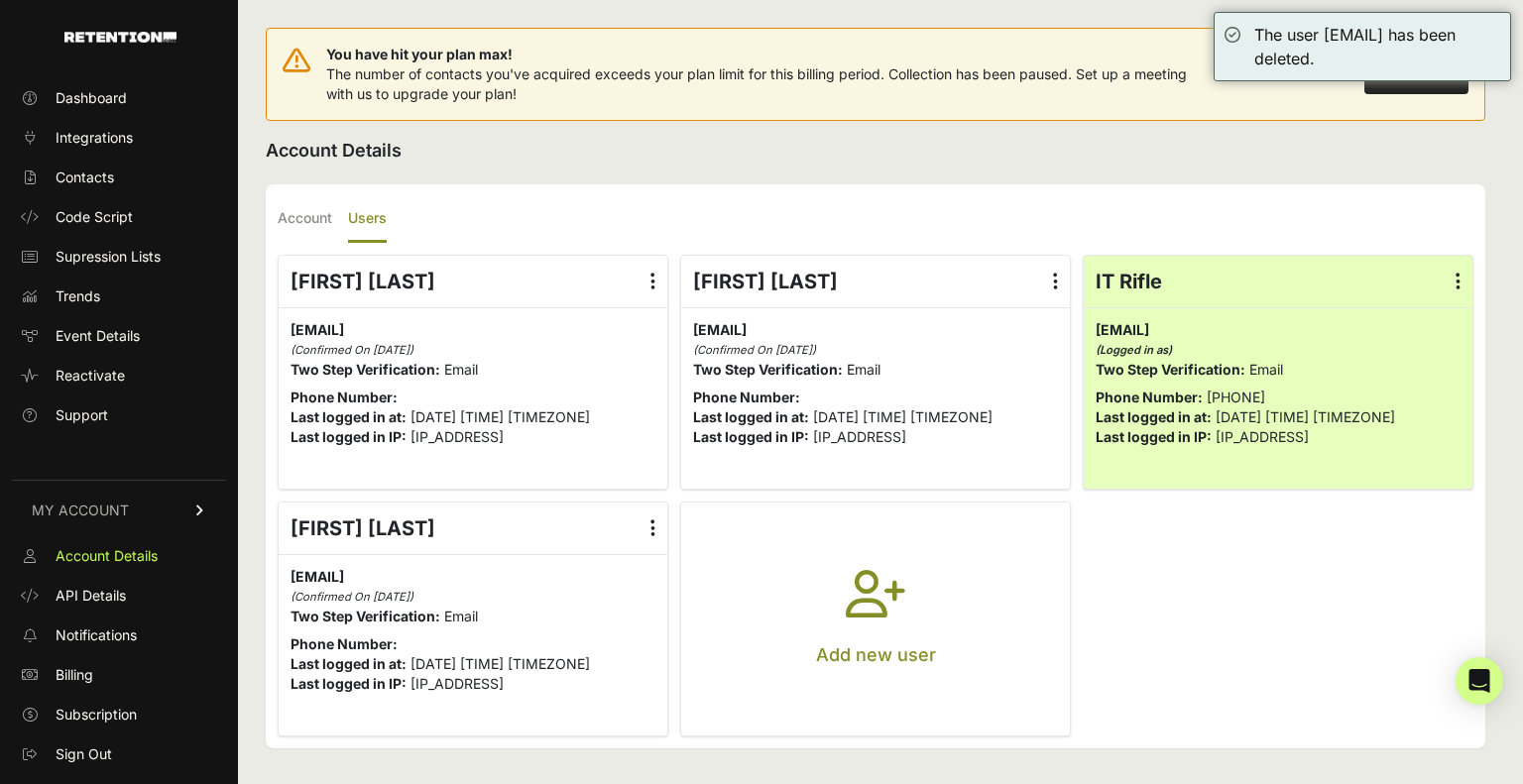 scroll, scrollTop: 0, scrollLeft: 0, axis: both 